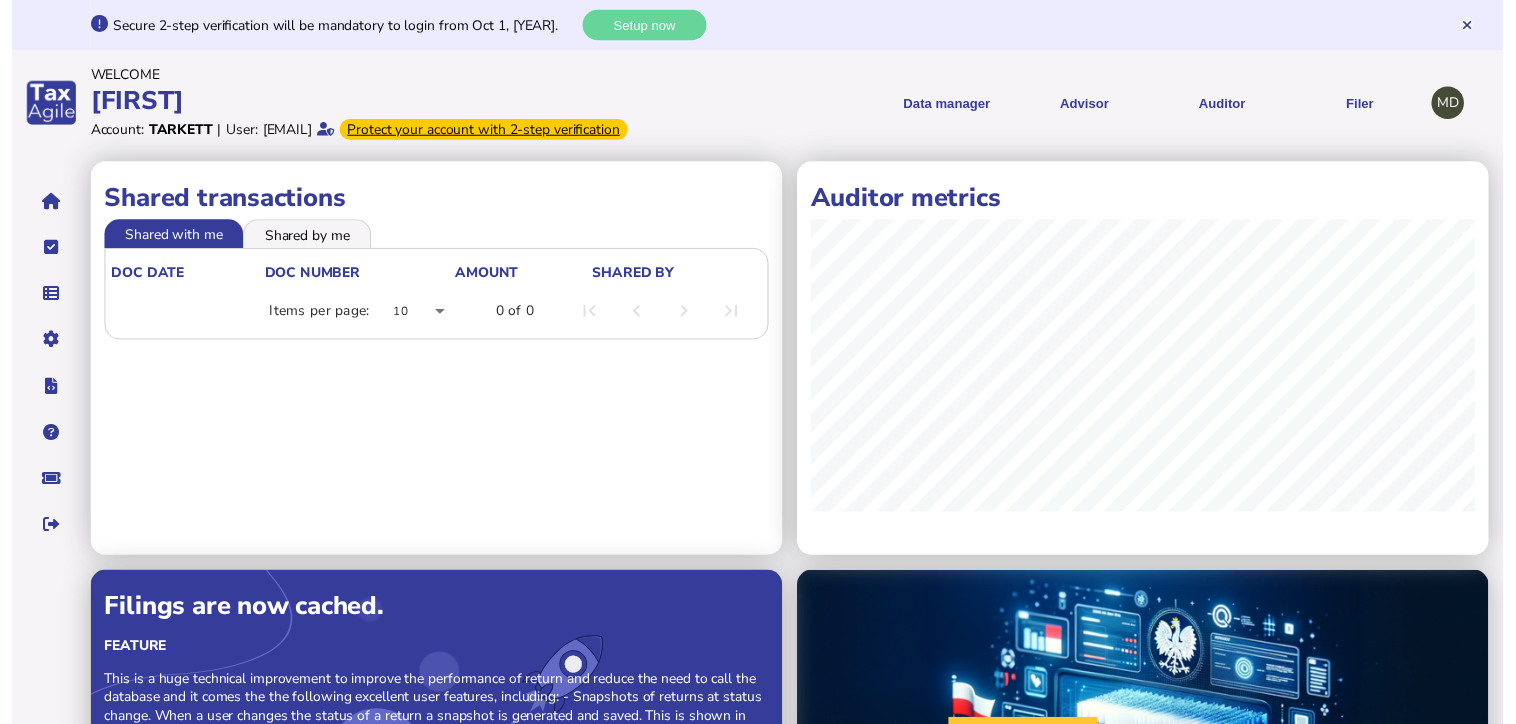 scroll, scrollTop: 0, scrollLeft: 0, axis: both 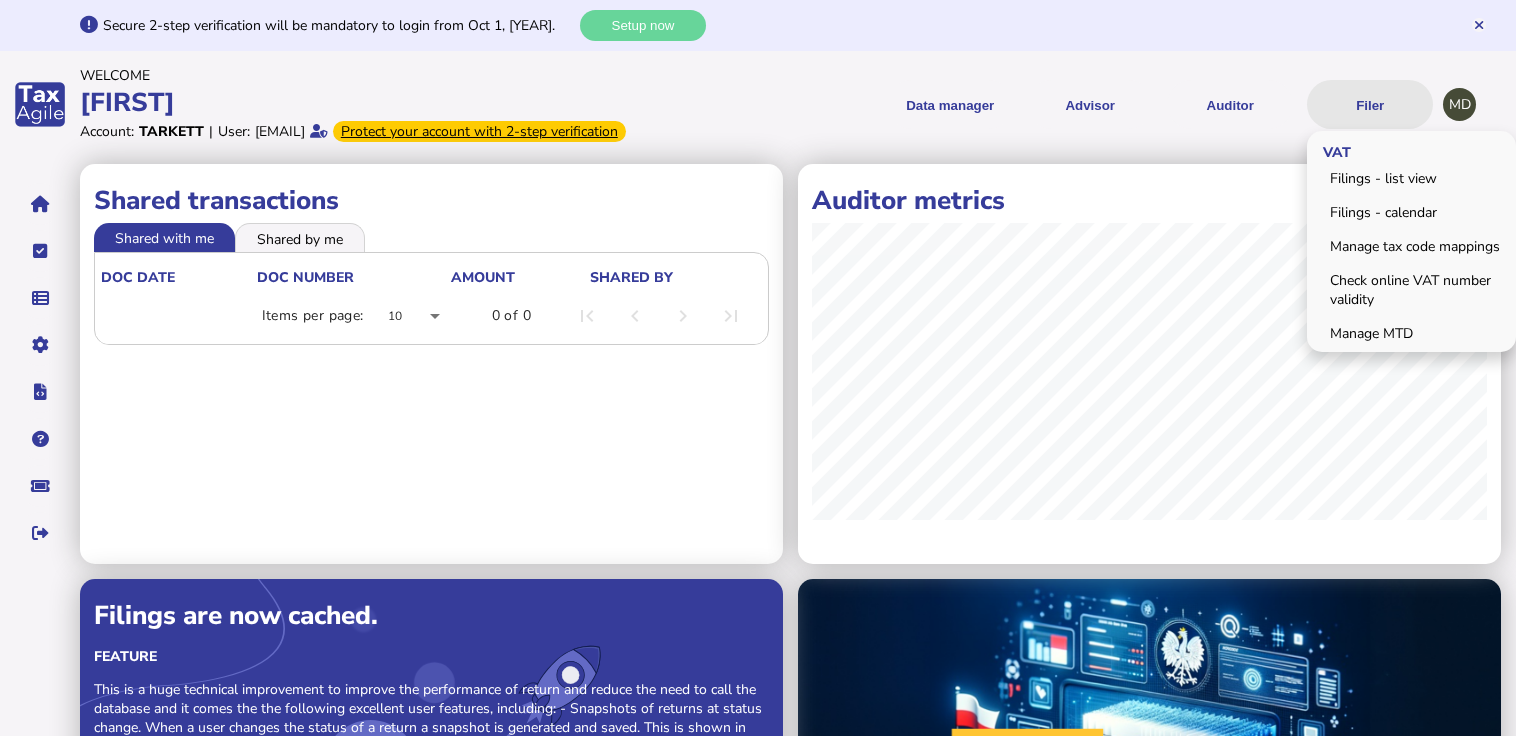click on "Filer" at bounding box center (1370, 104) 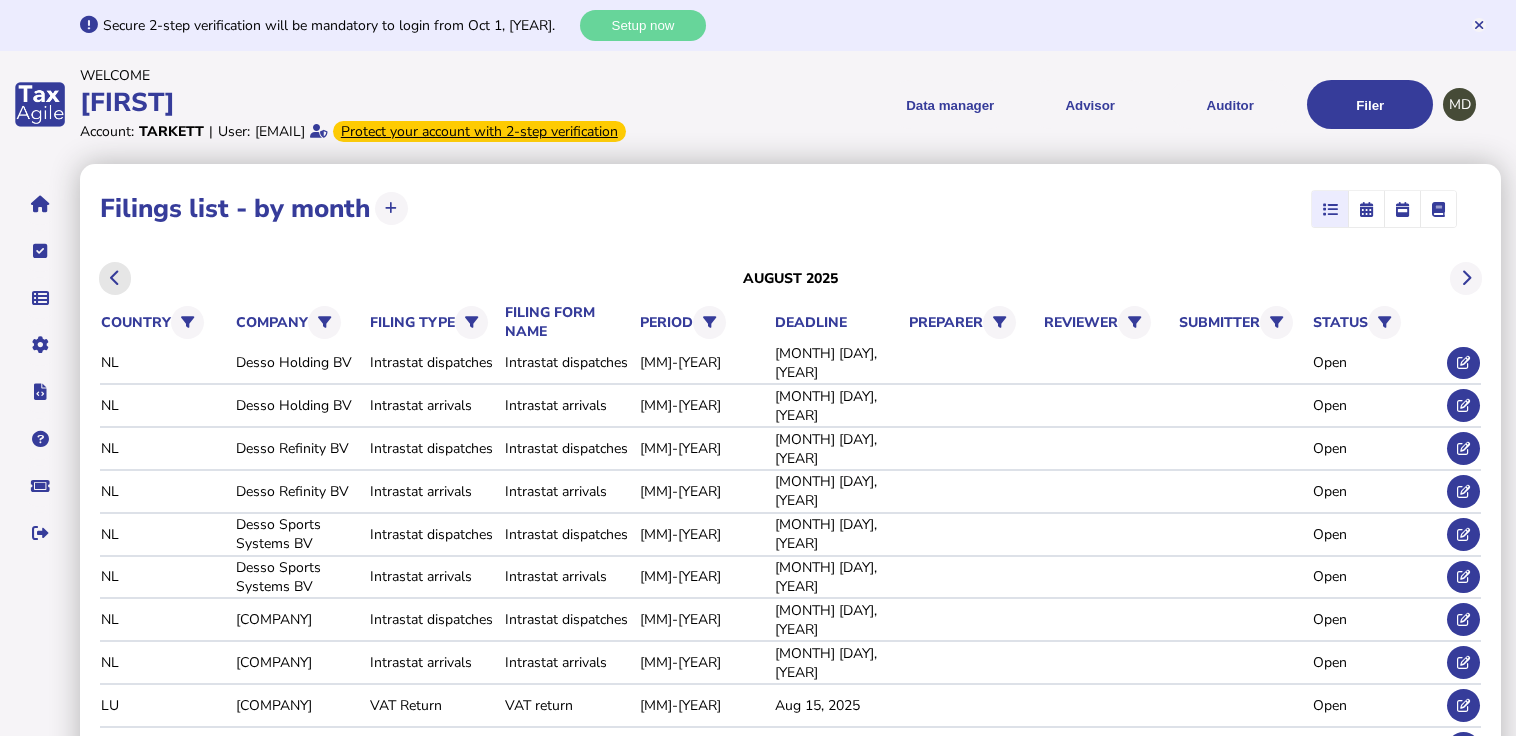 click 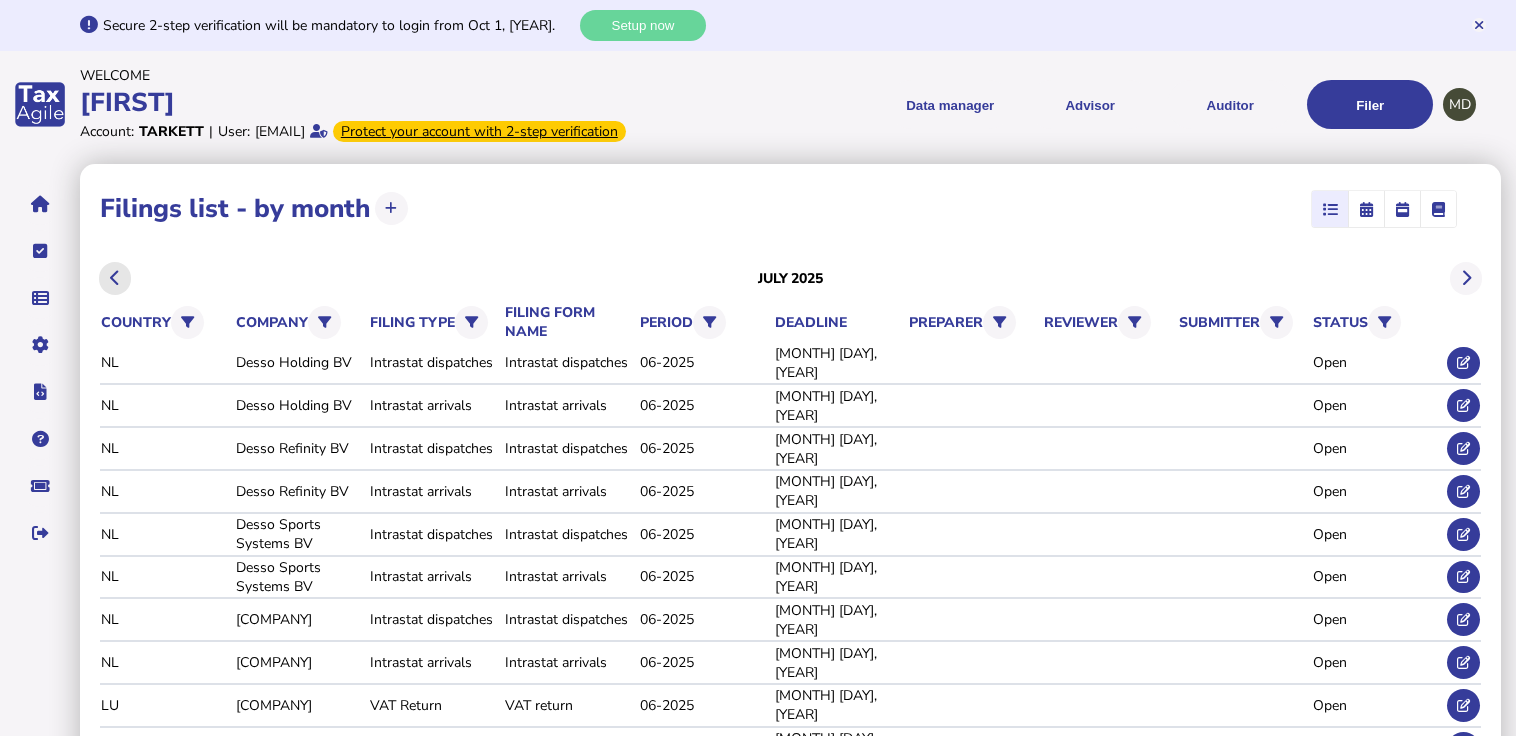 click 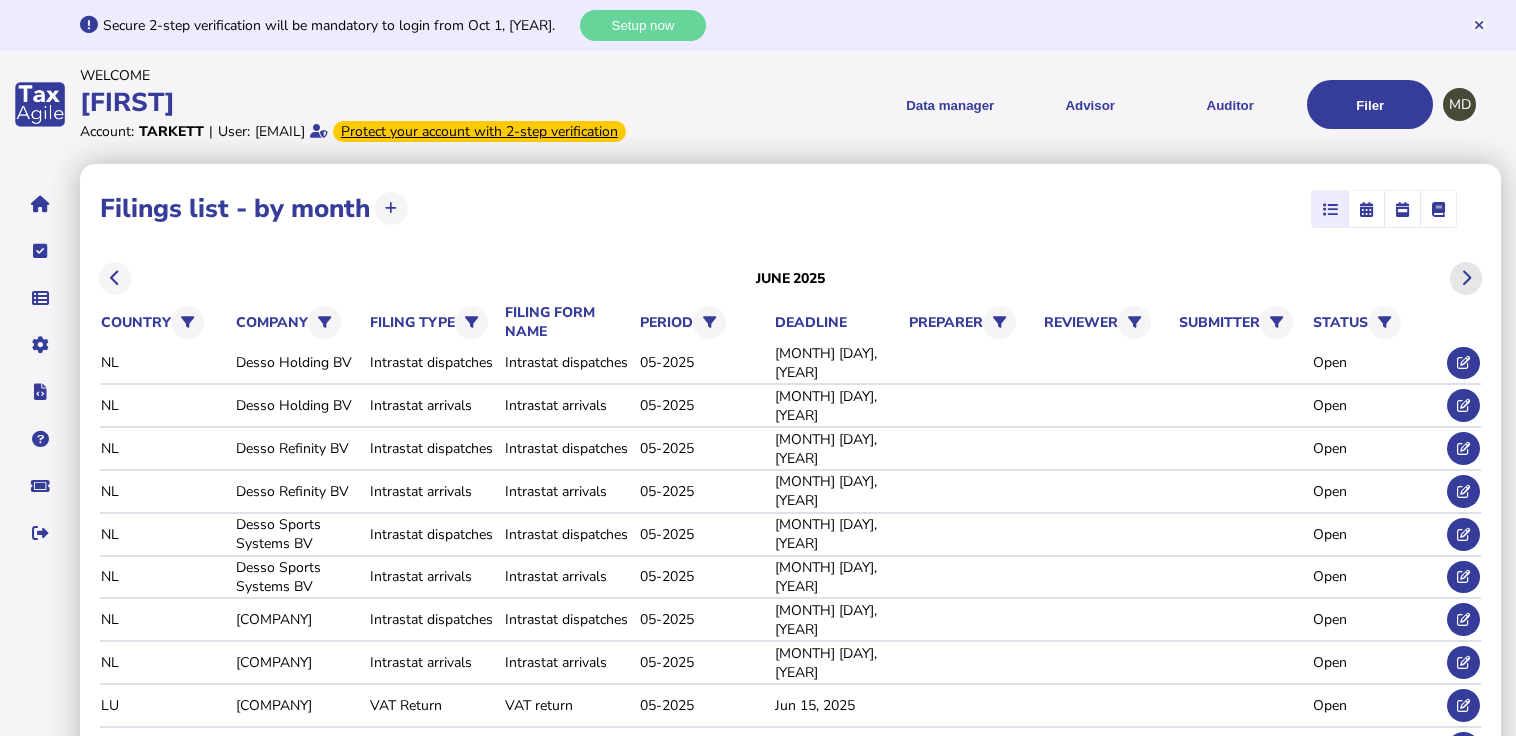 click 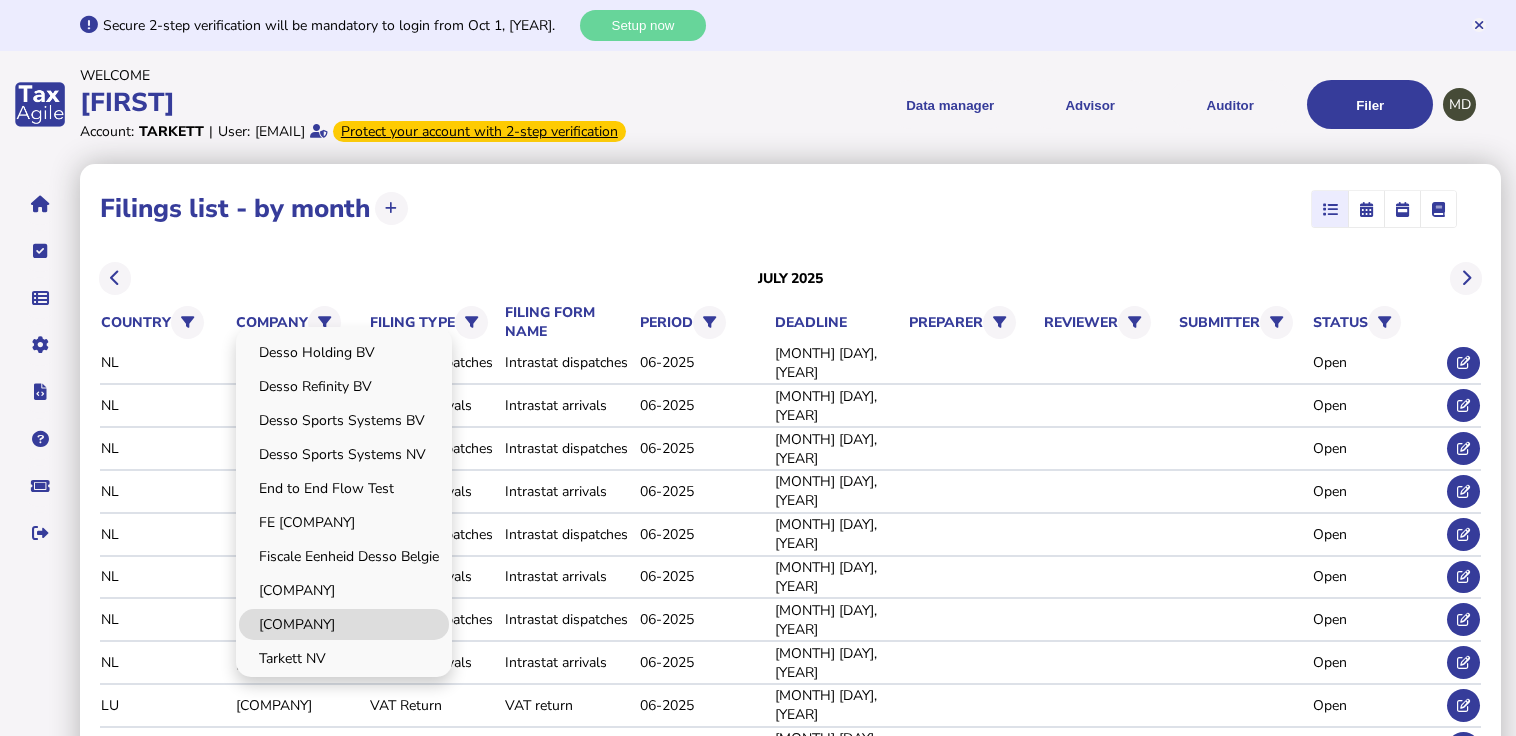 click on "[COMPANY]" 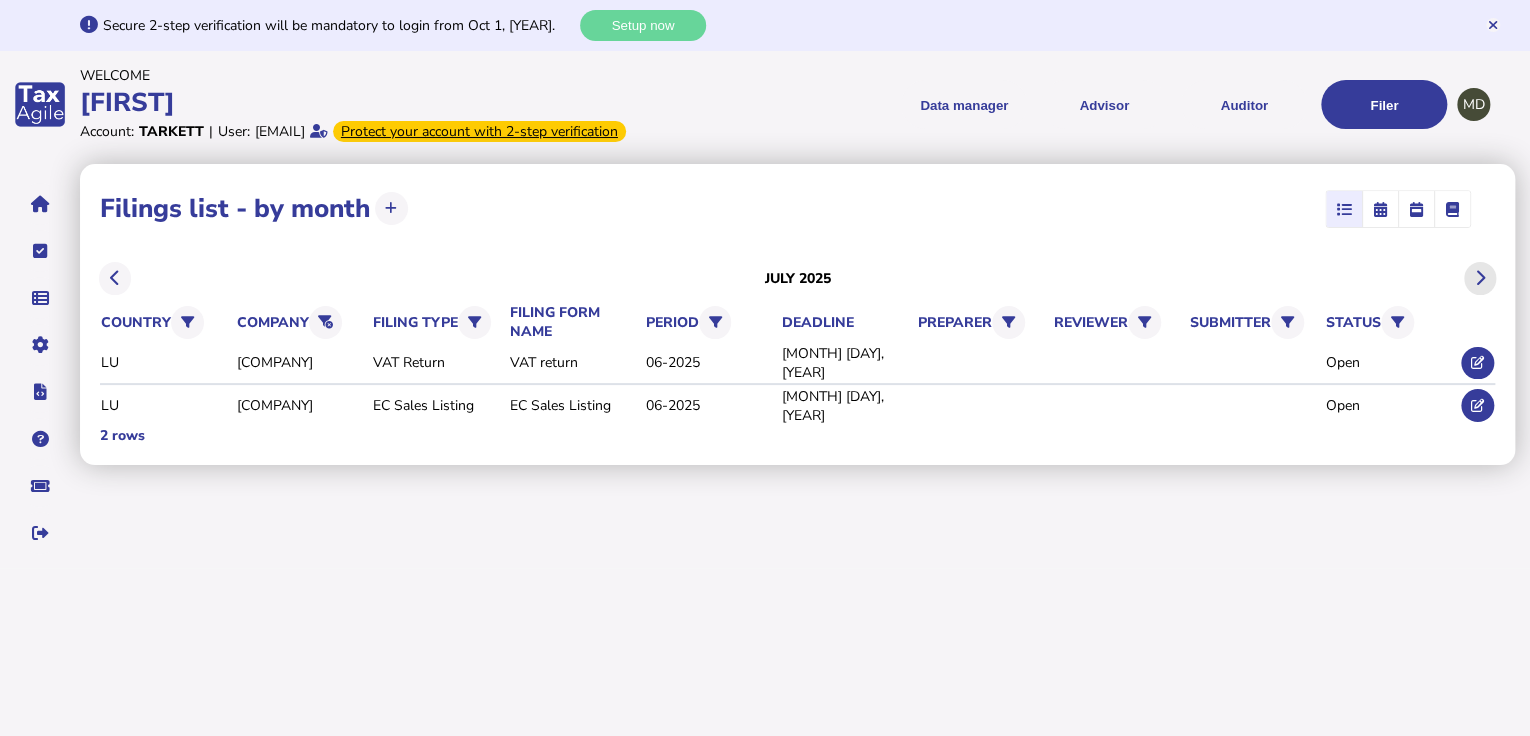 click 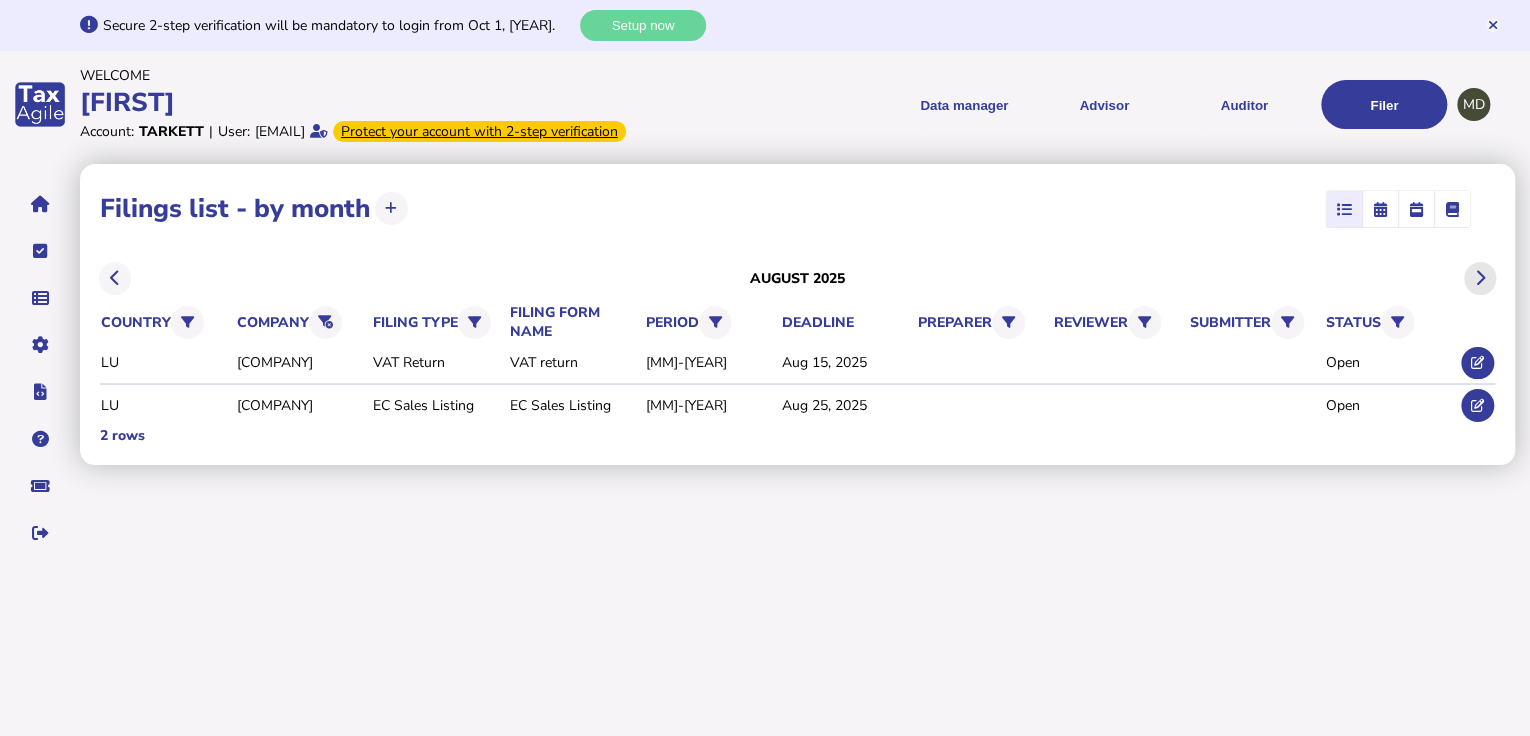 click 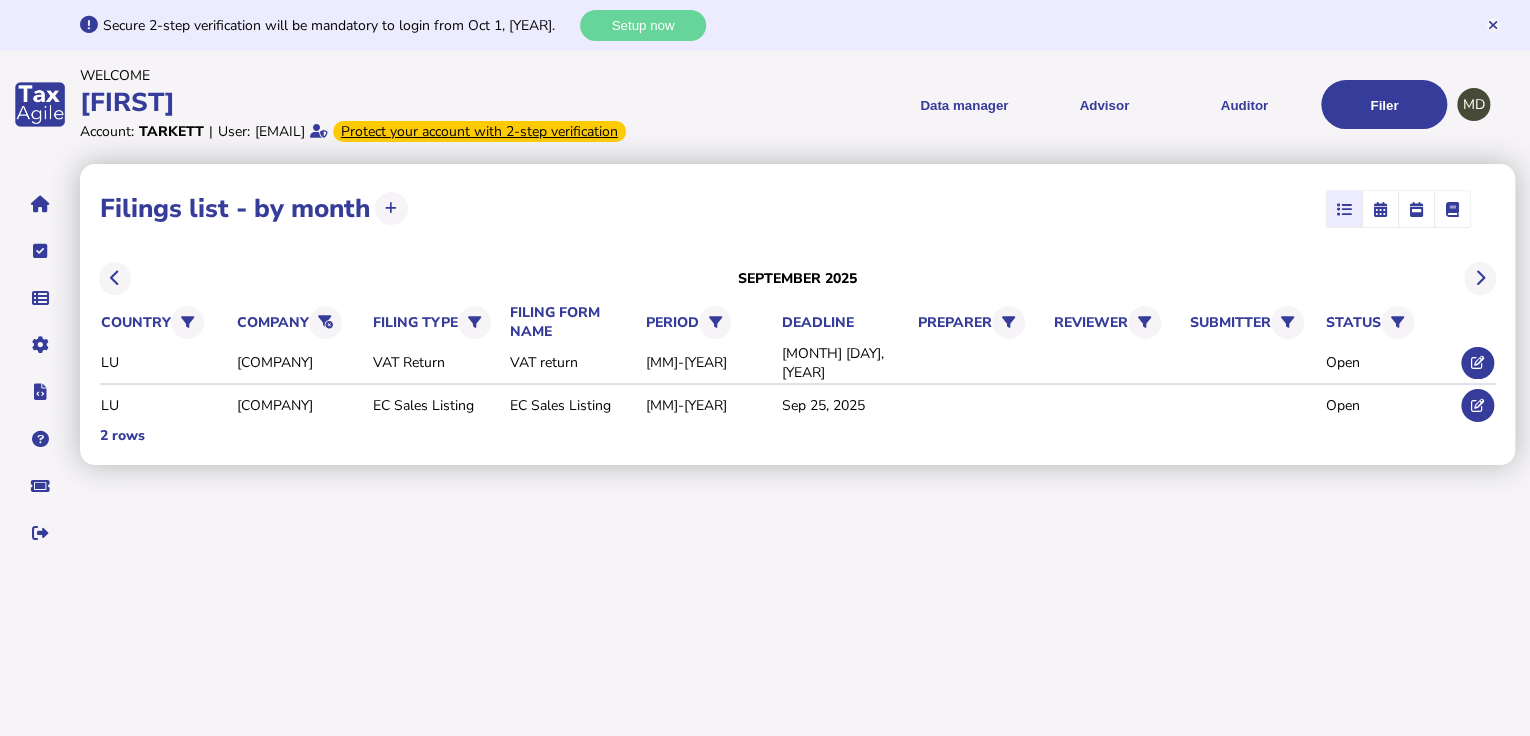 click on "**********" at bounding box center [805, 363] 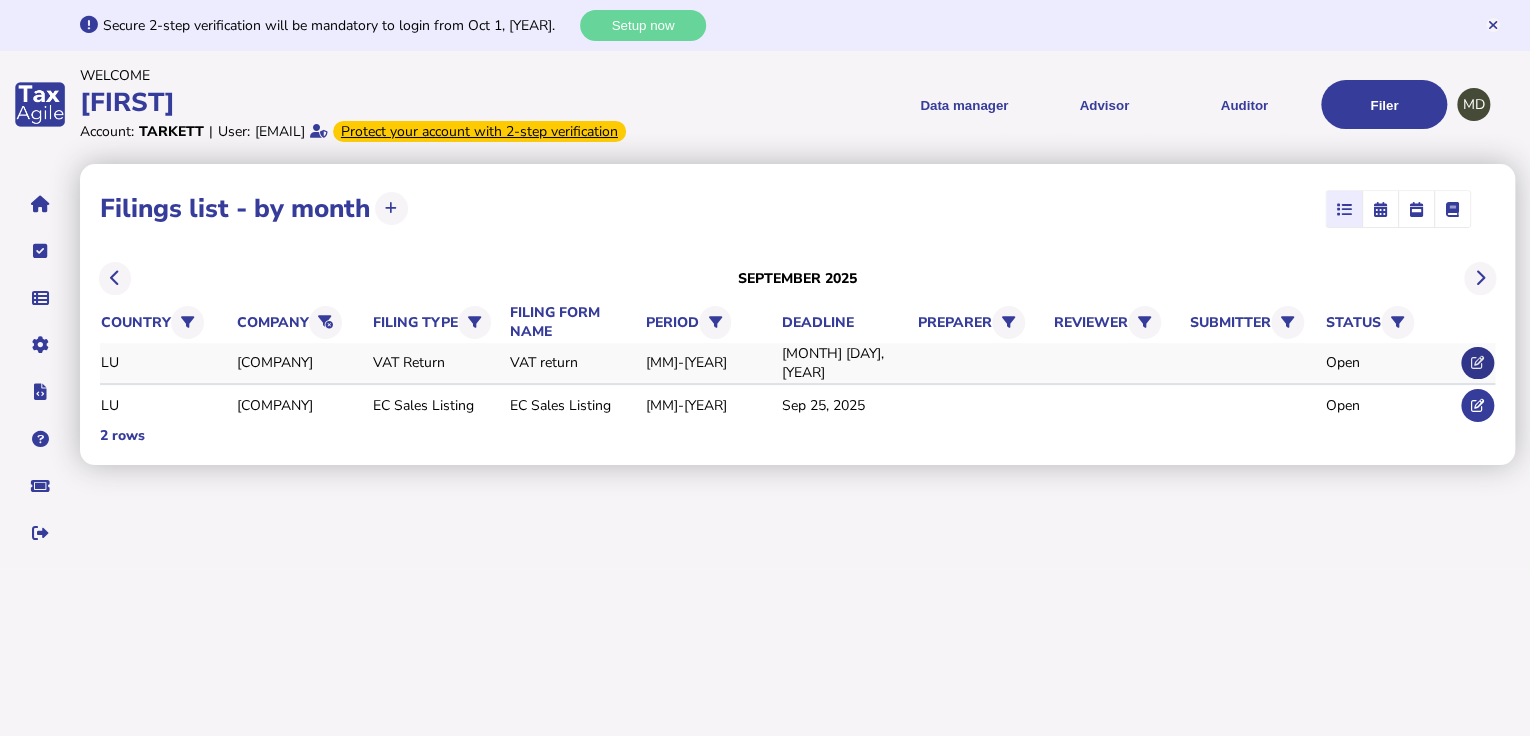 click 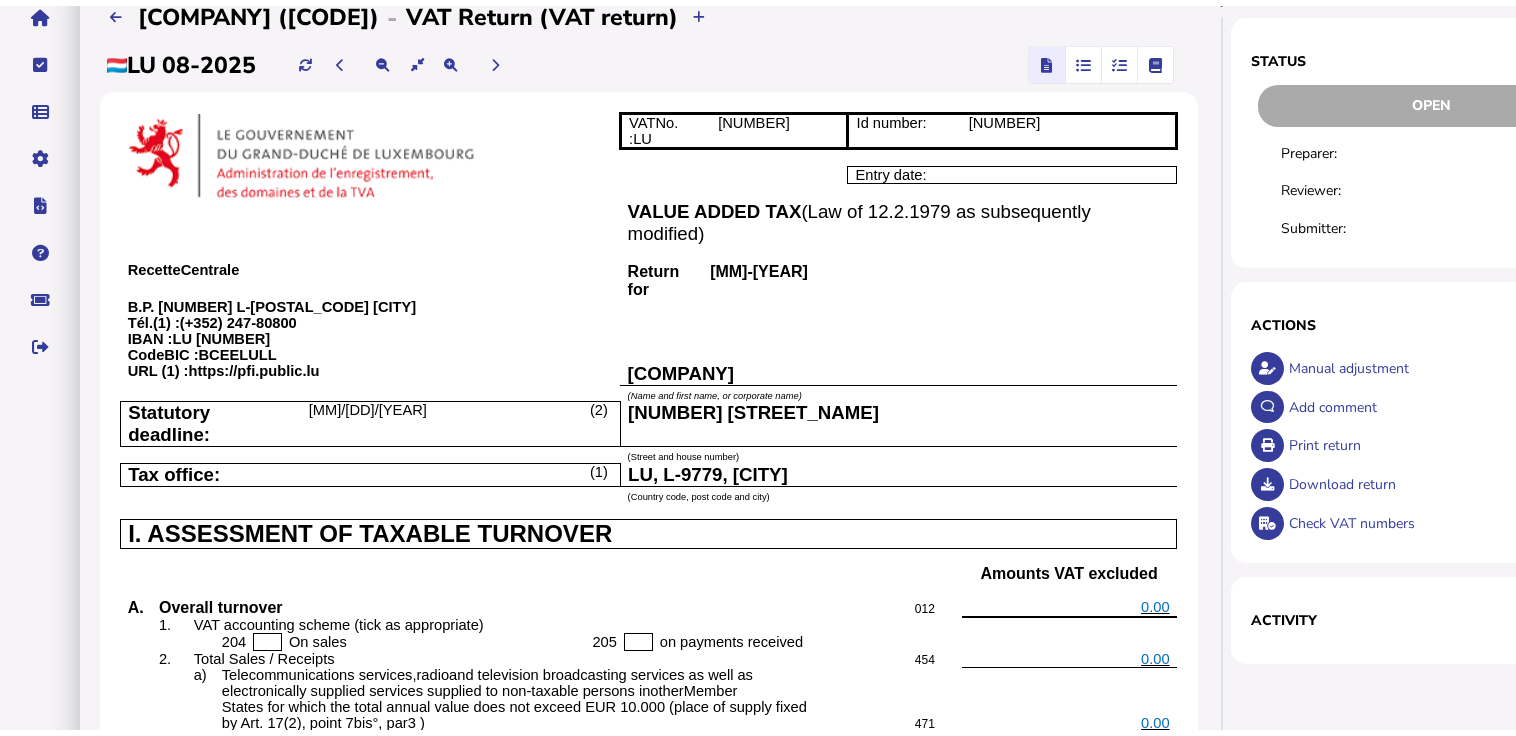 scroll, scrollTop: 0, scrollLeft: 0, axis: both 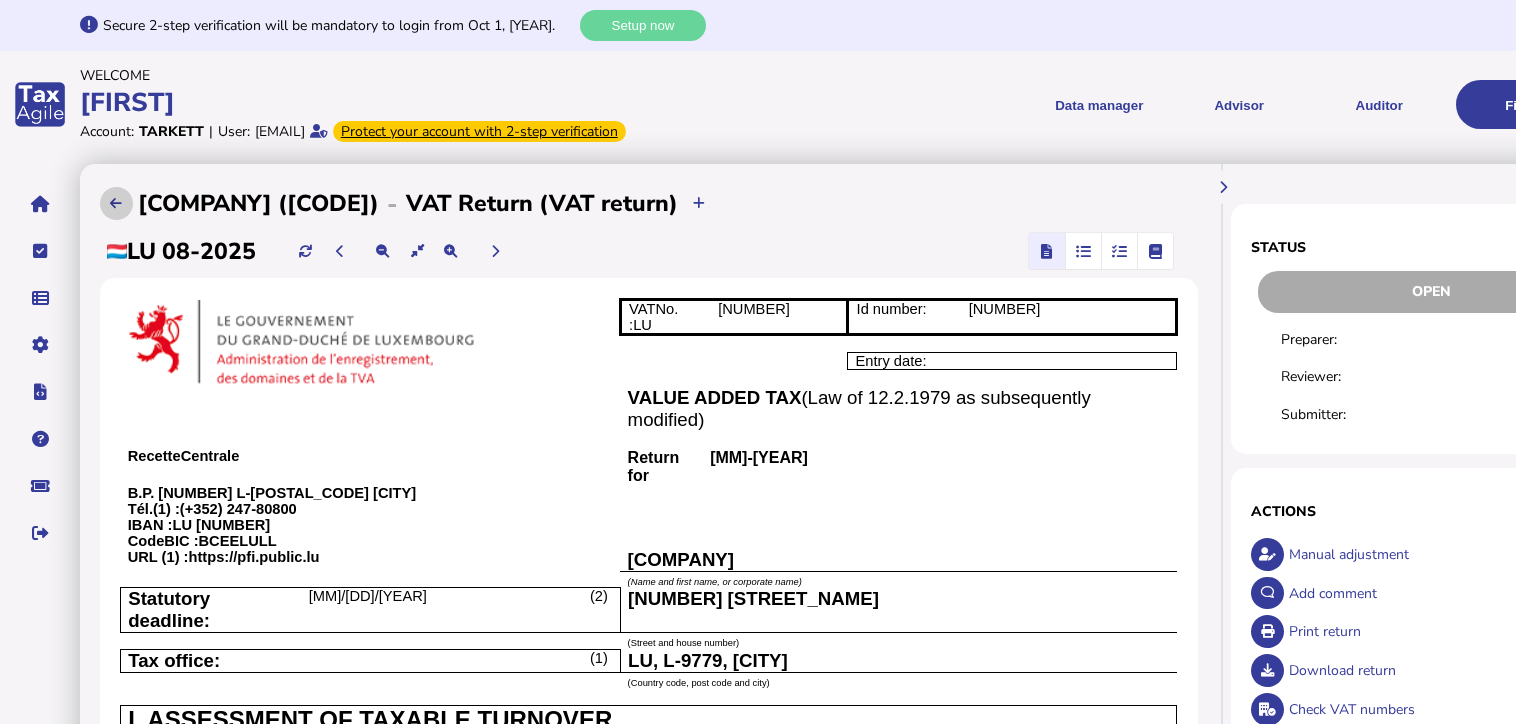 click 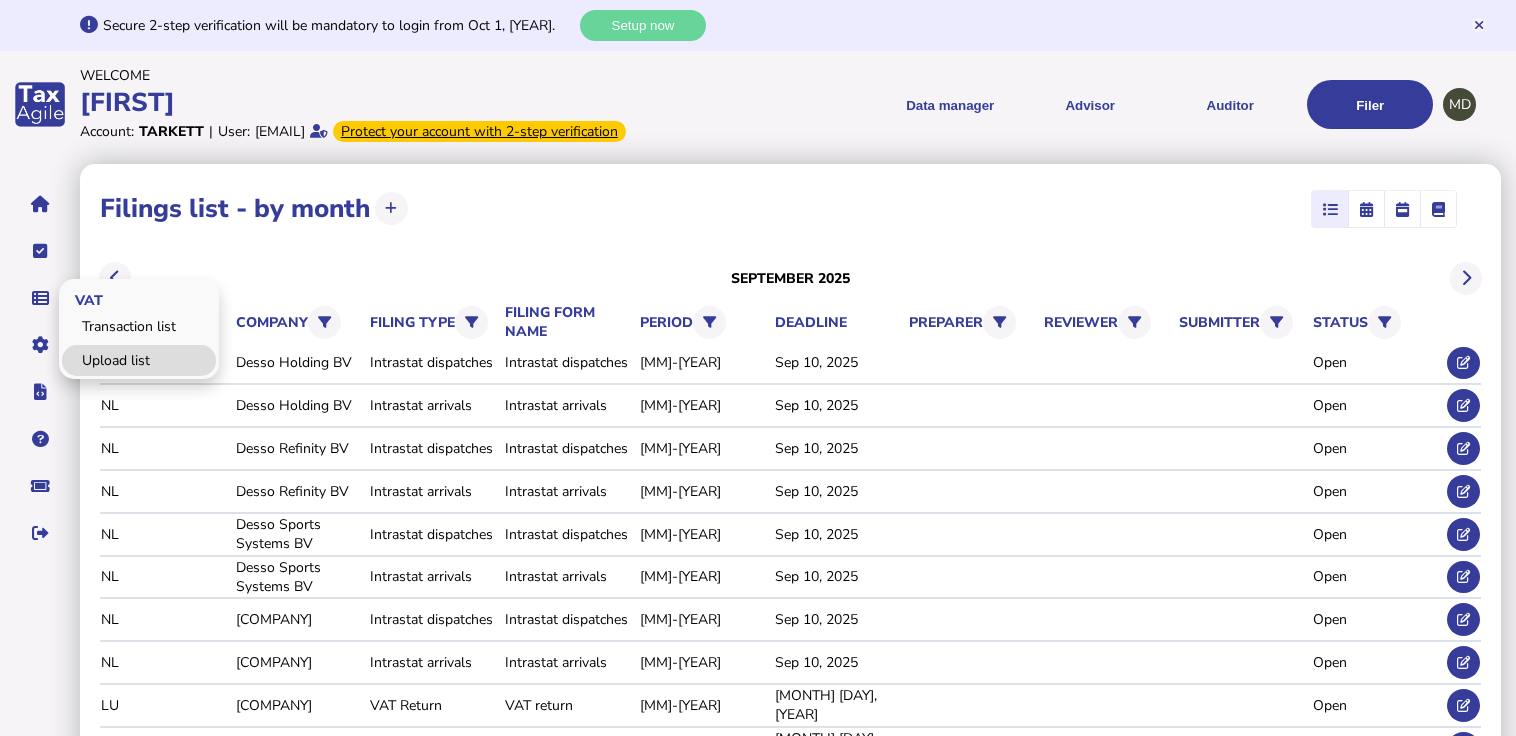 drag, startPoint x: 107, startPoint y: 348, endPoint x: 120, endPoint y: 348, distance: 13 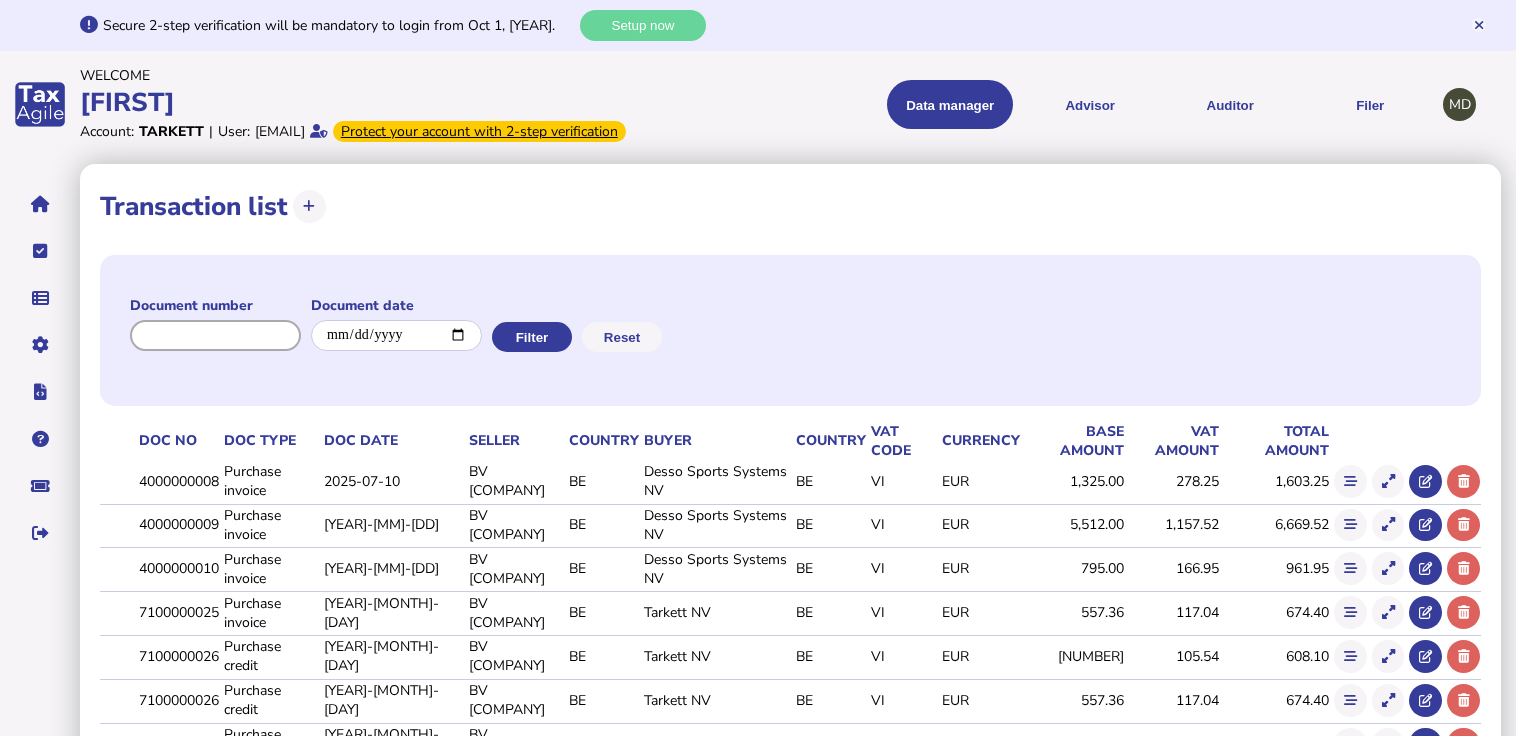 click at bounding box center (215, 335) 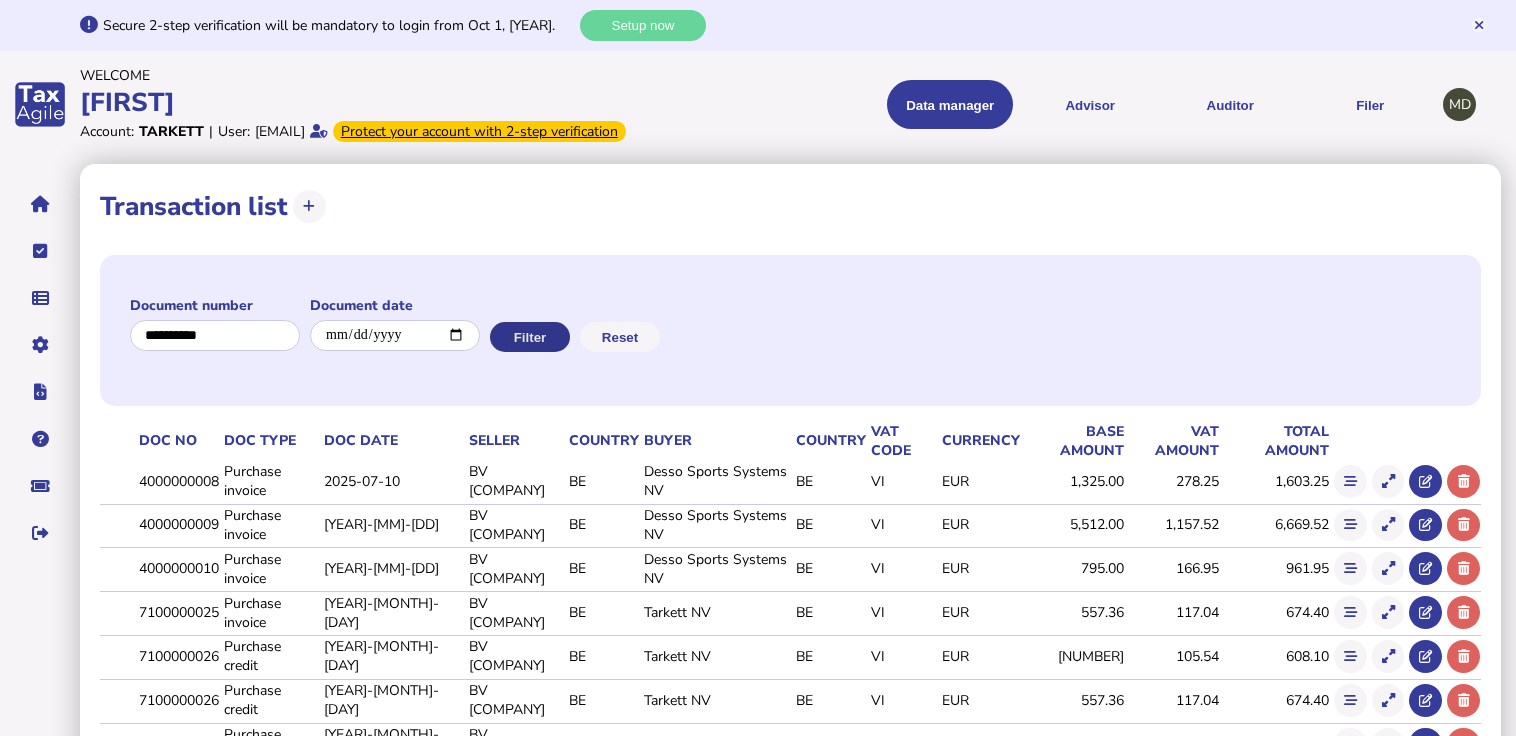 click on "Filter" 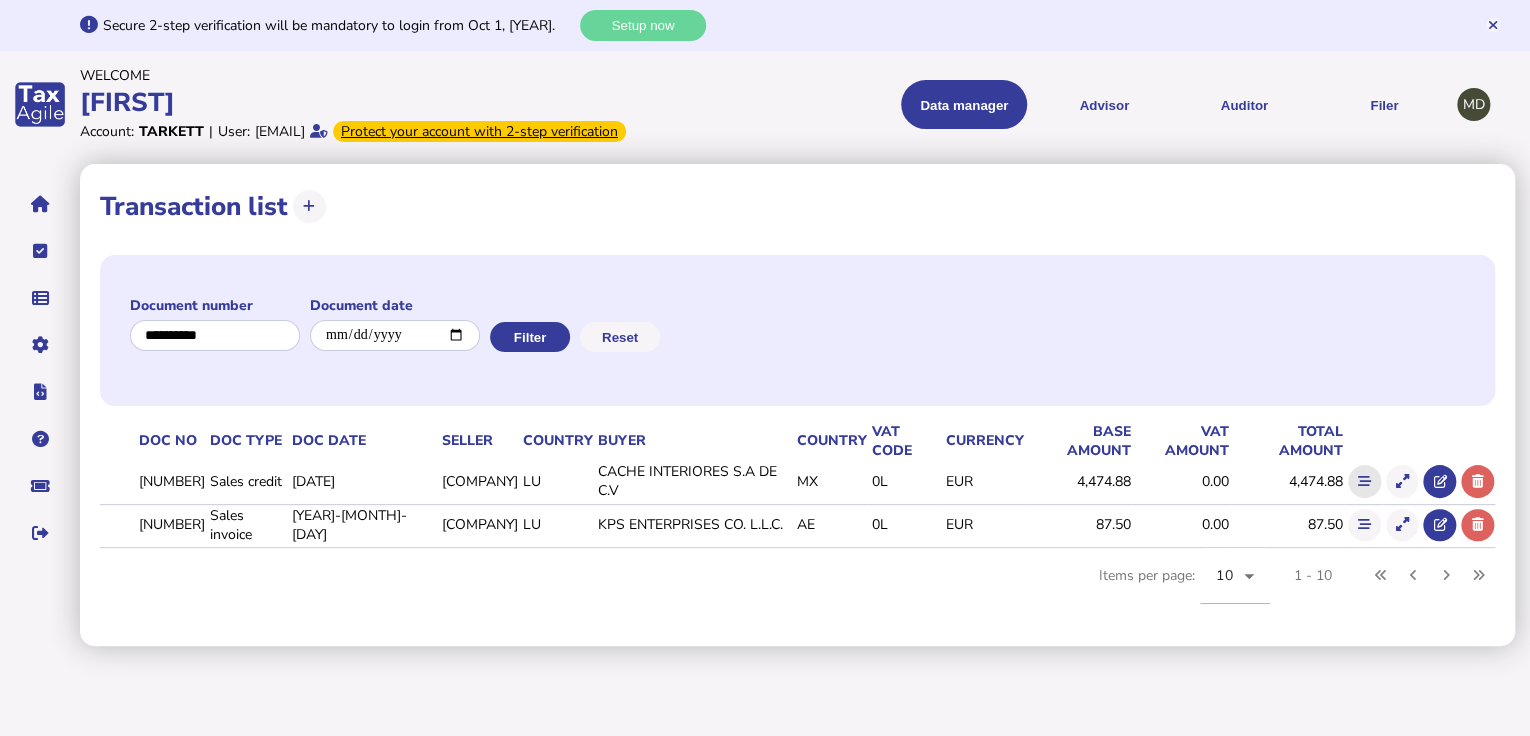click 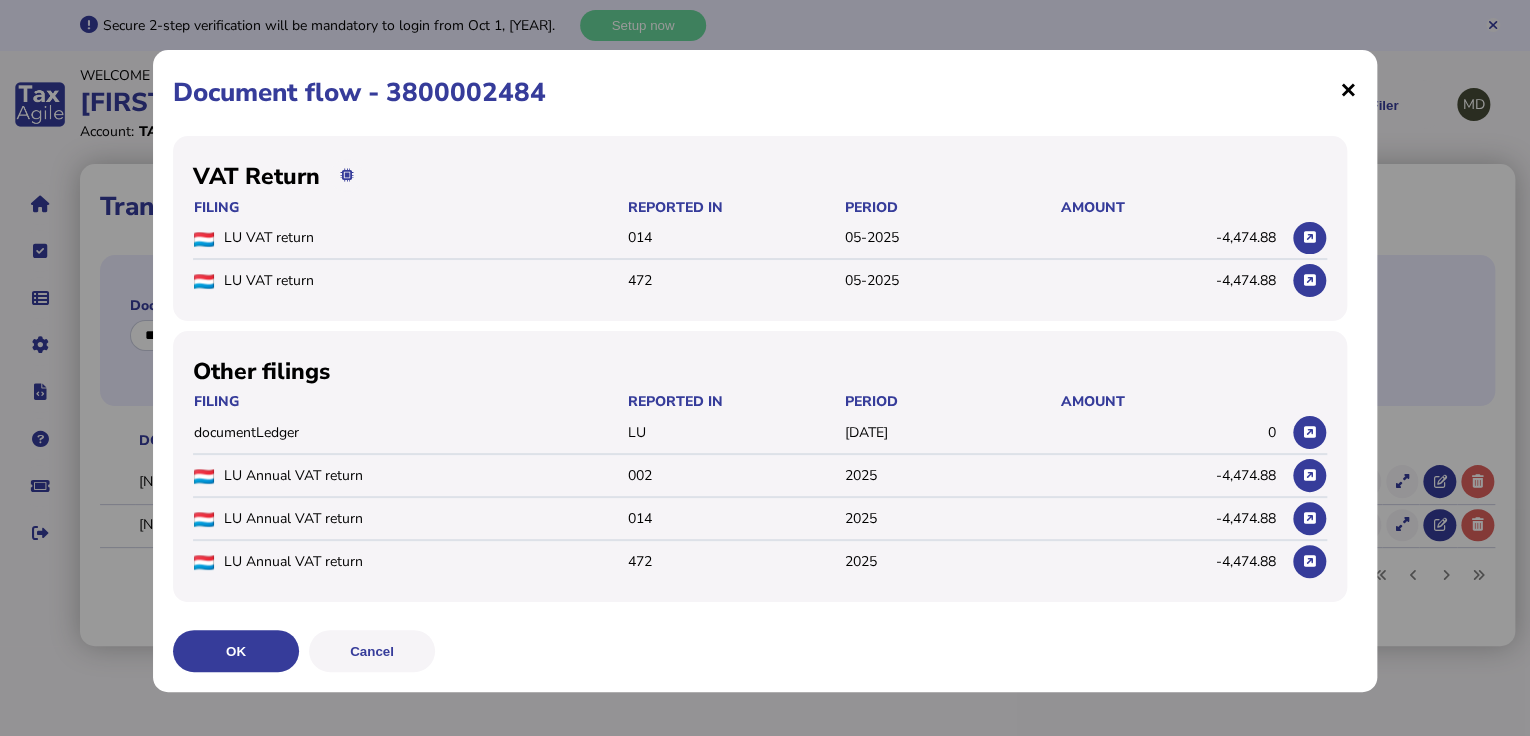 click on "×" at bounding box center (0, 0) 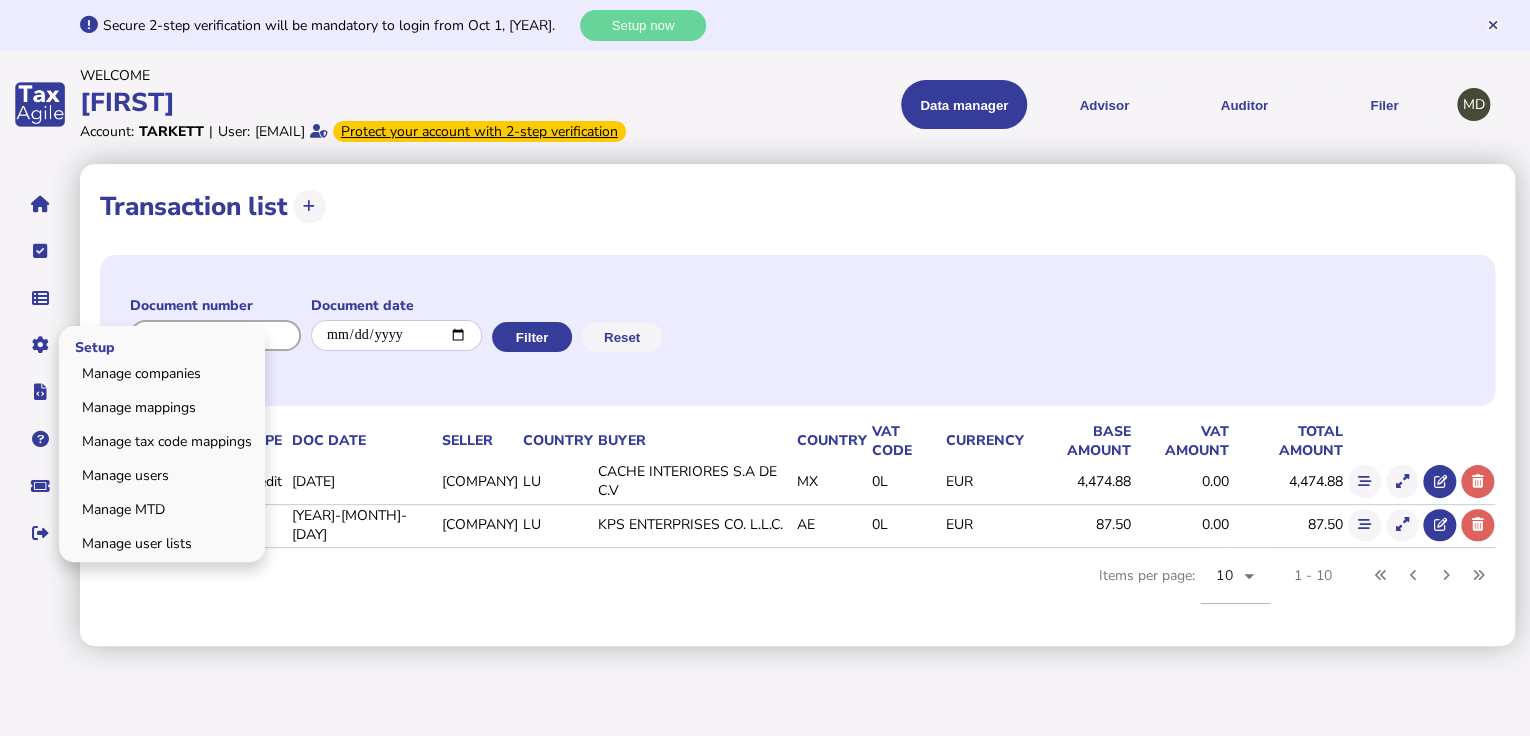 drag, startPoint x: 249, startPoint y: 346, endPoint x: 20, endPoint y: 334, distance: 229.3142 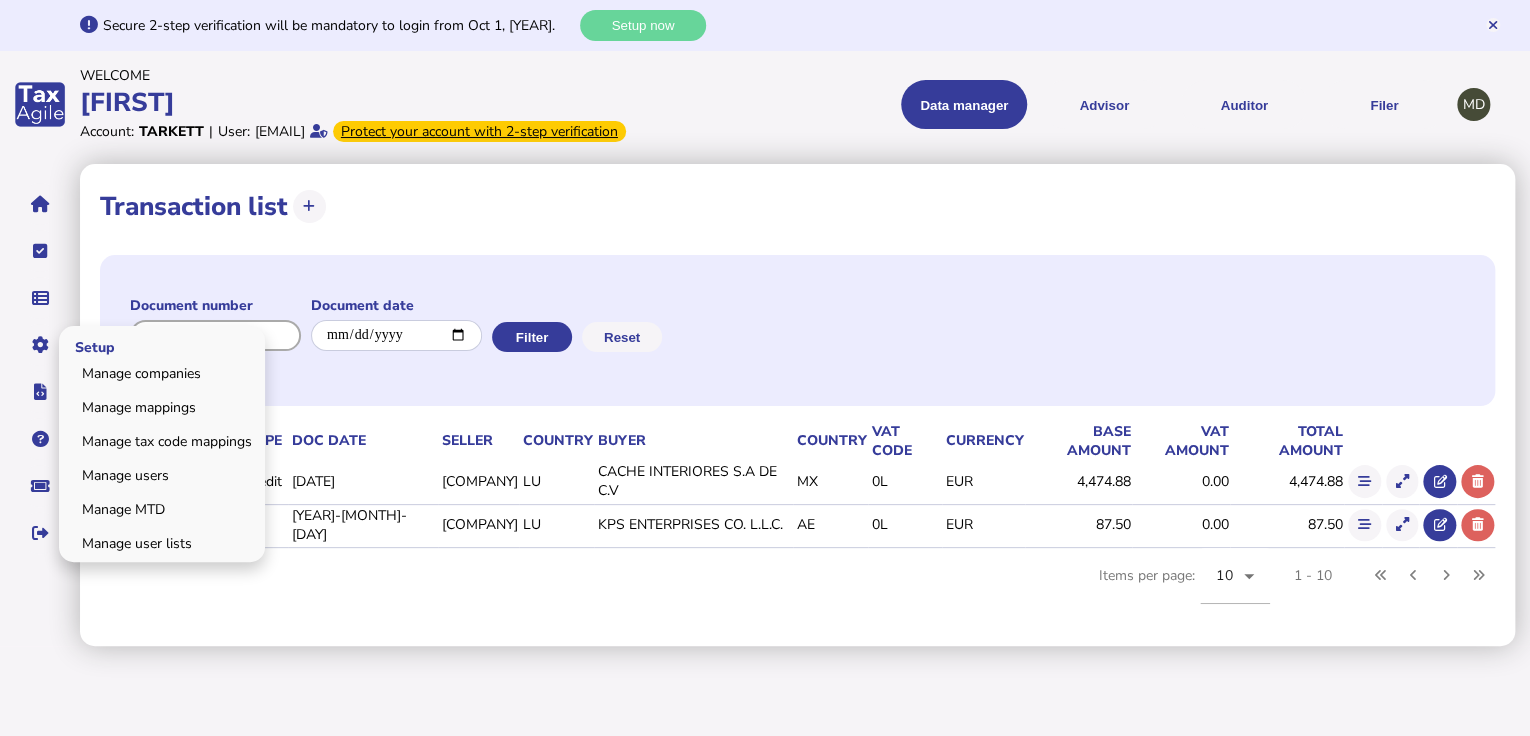 click on "**********" at bounding box center [765, 323] 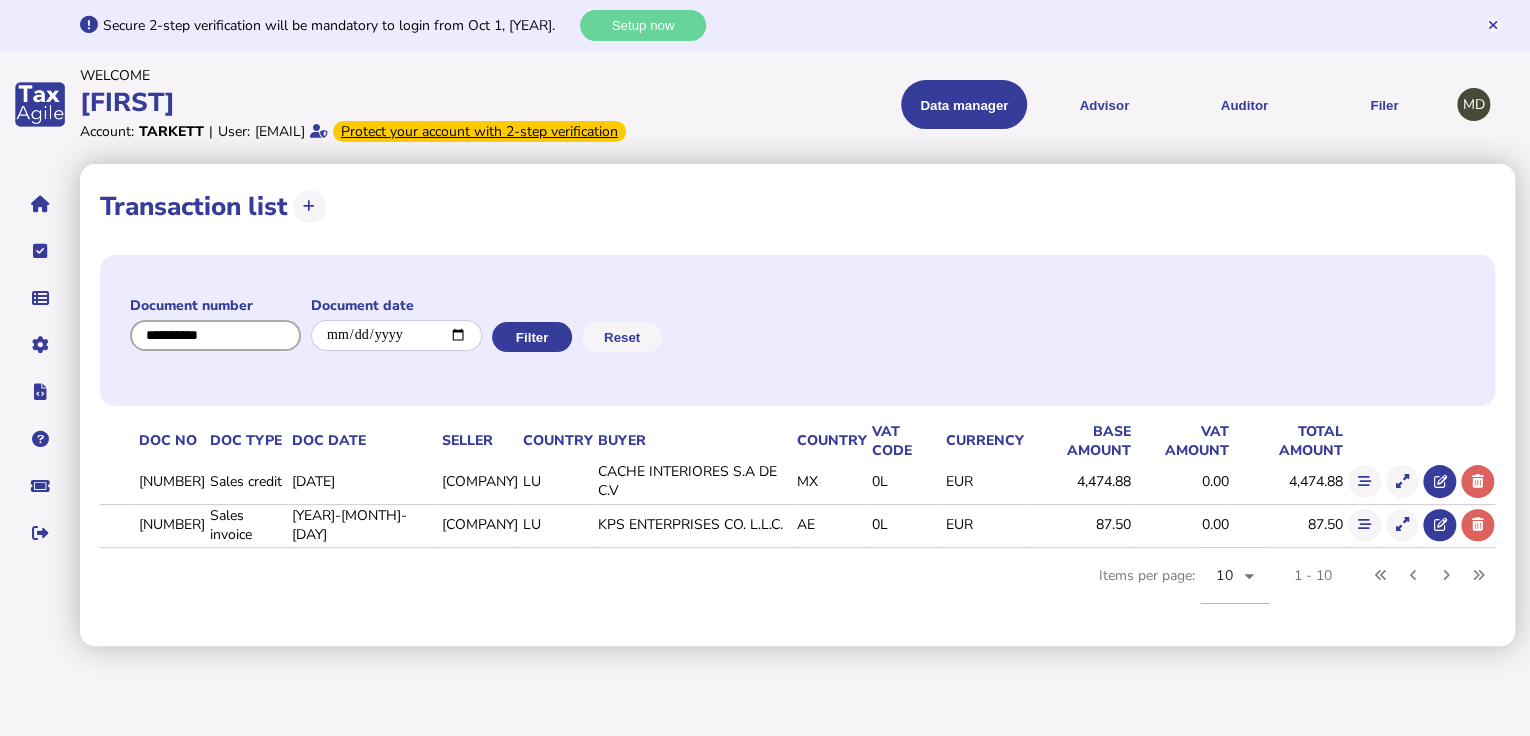 paste on "**********" 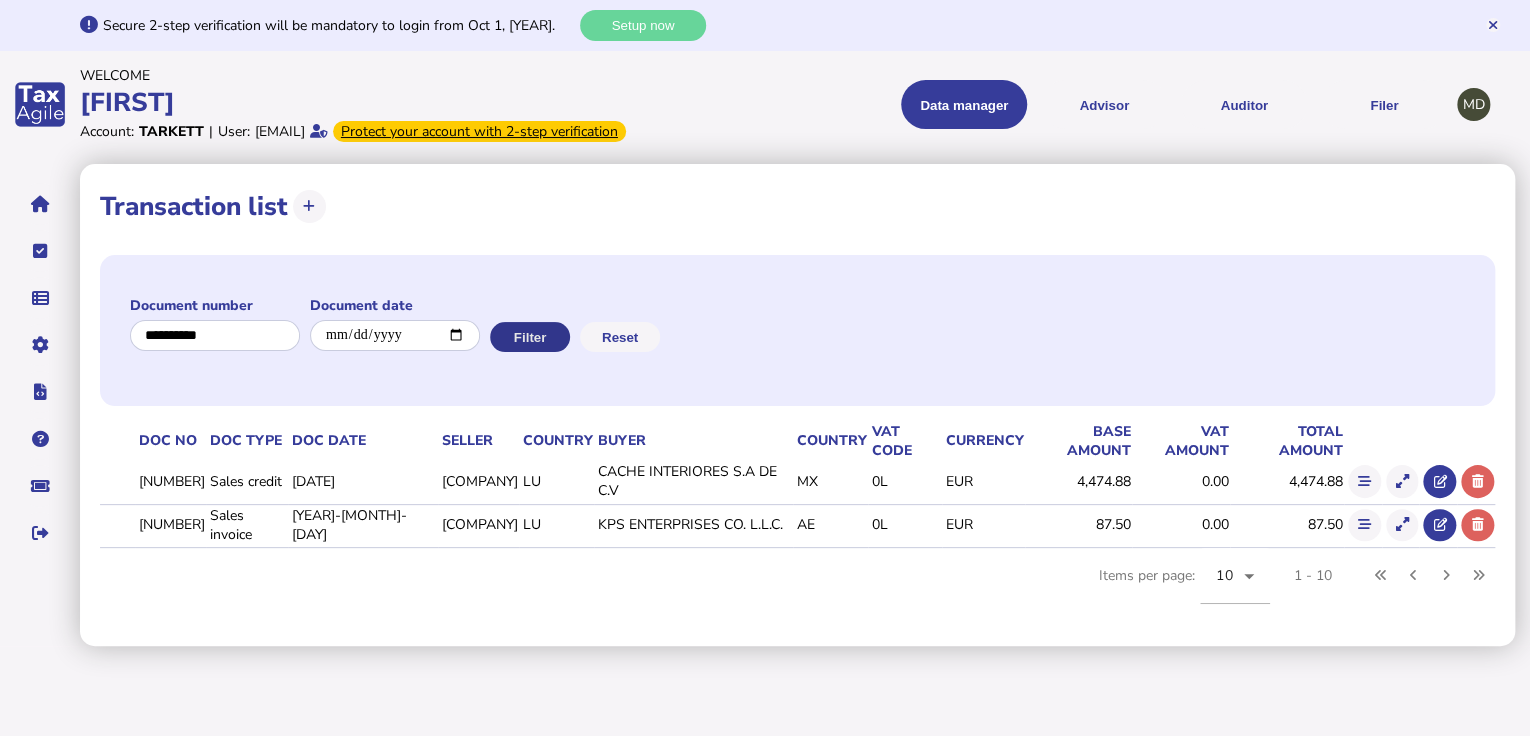click on "Filter" 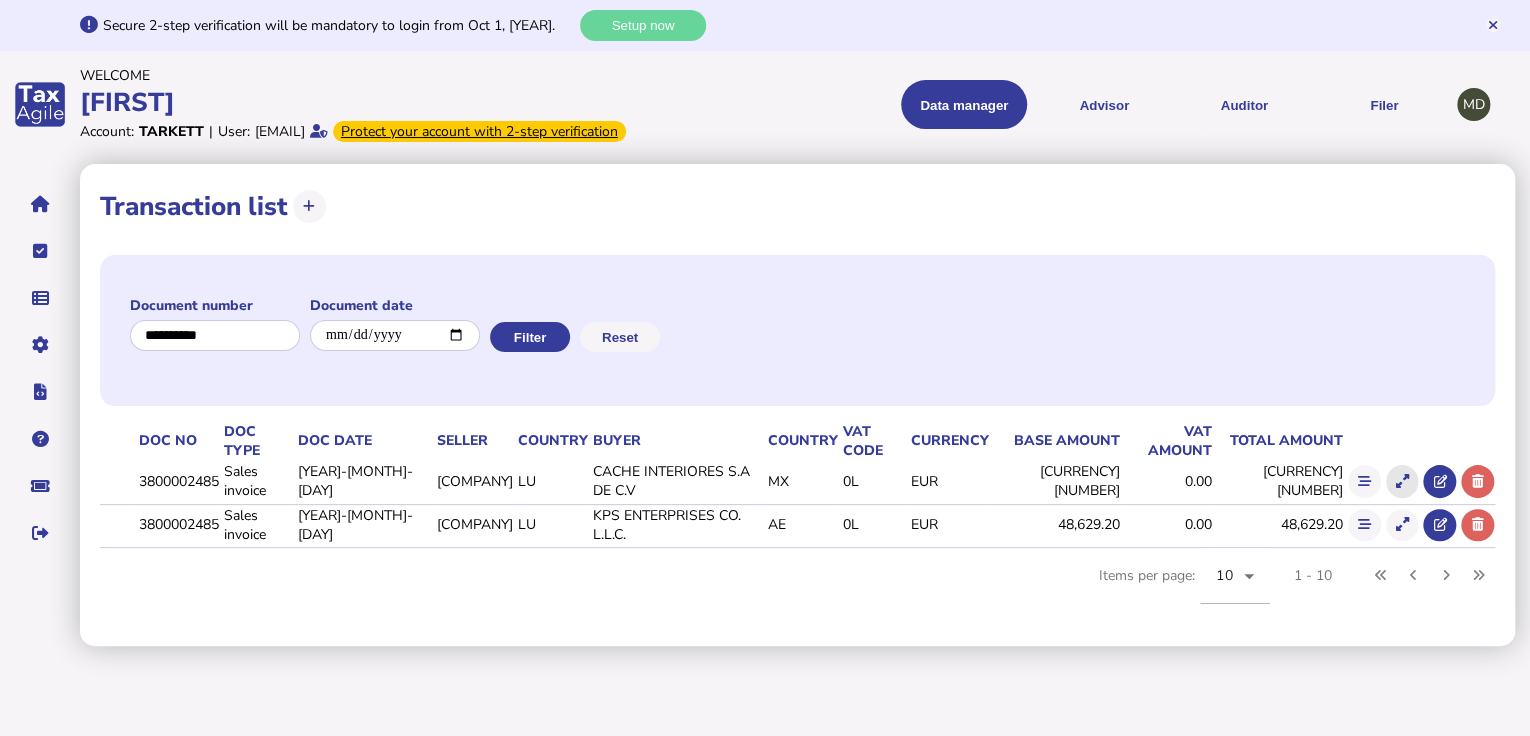 click 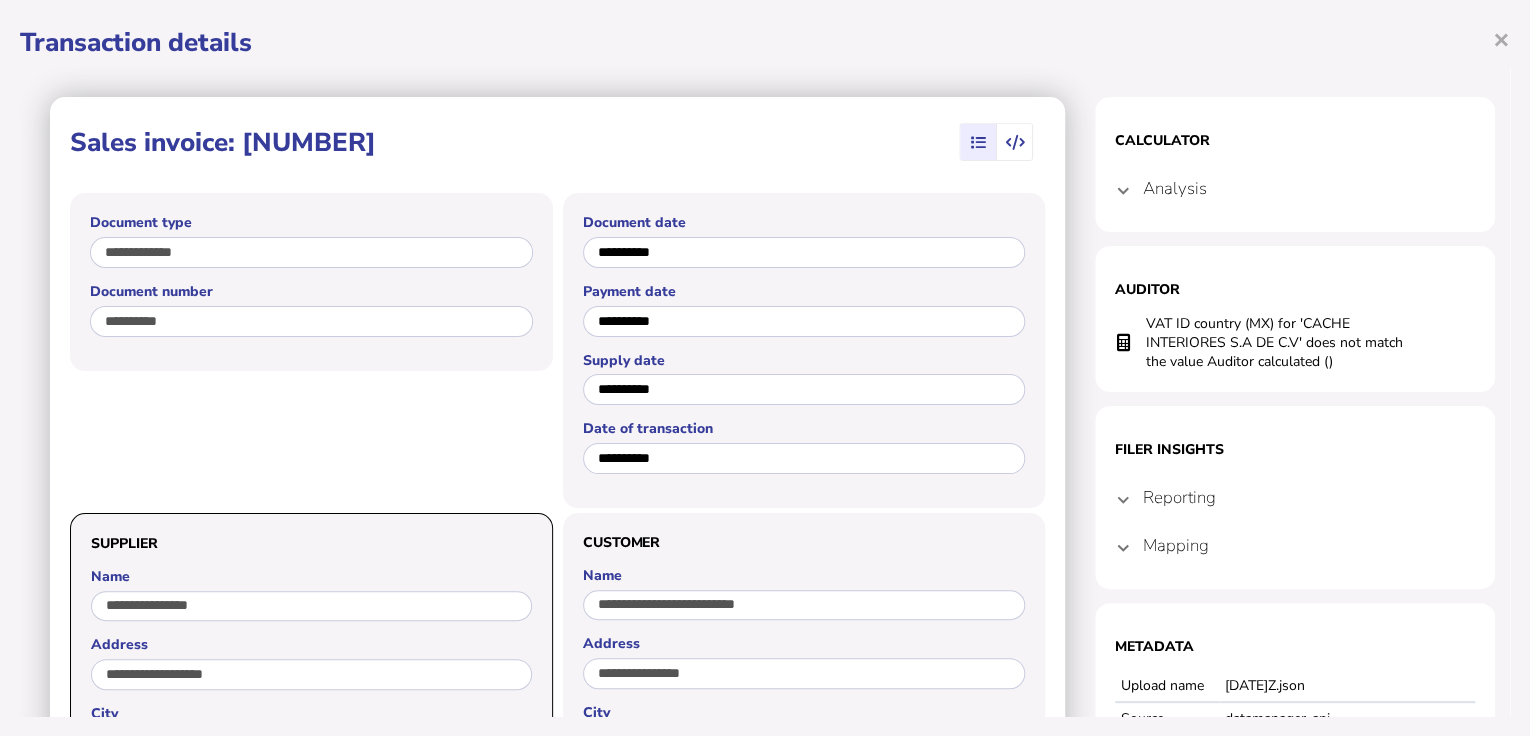 drag, startPoint x: 1504, startPoint y: 47, endPoint x: 1420, endPoint y: 183, distance: 159.84993 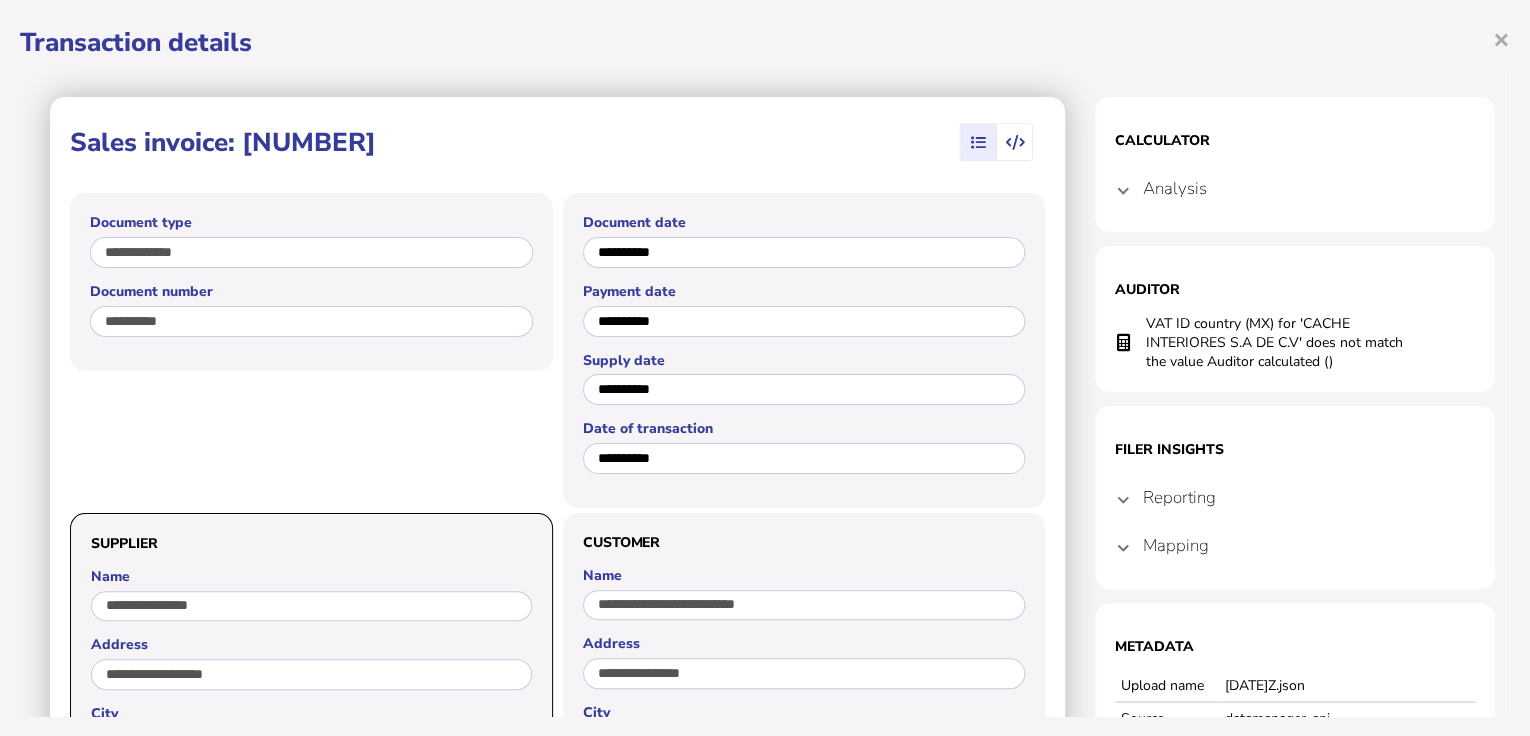 click on "×" at bounding box center [1501, 39] 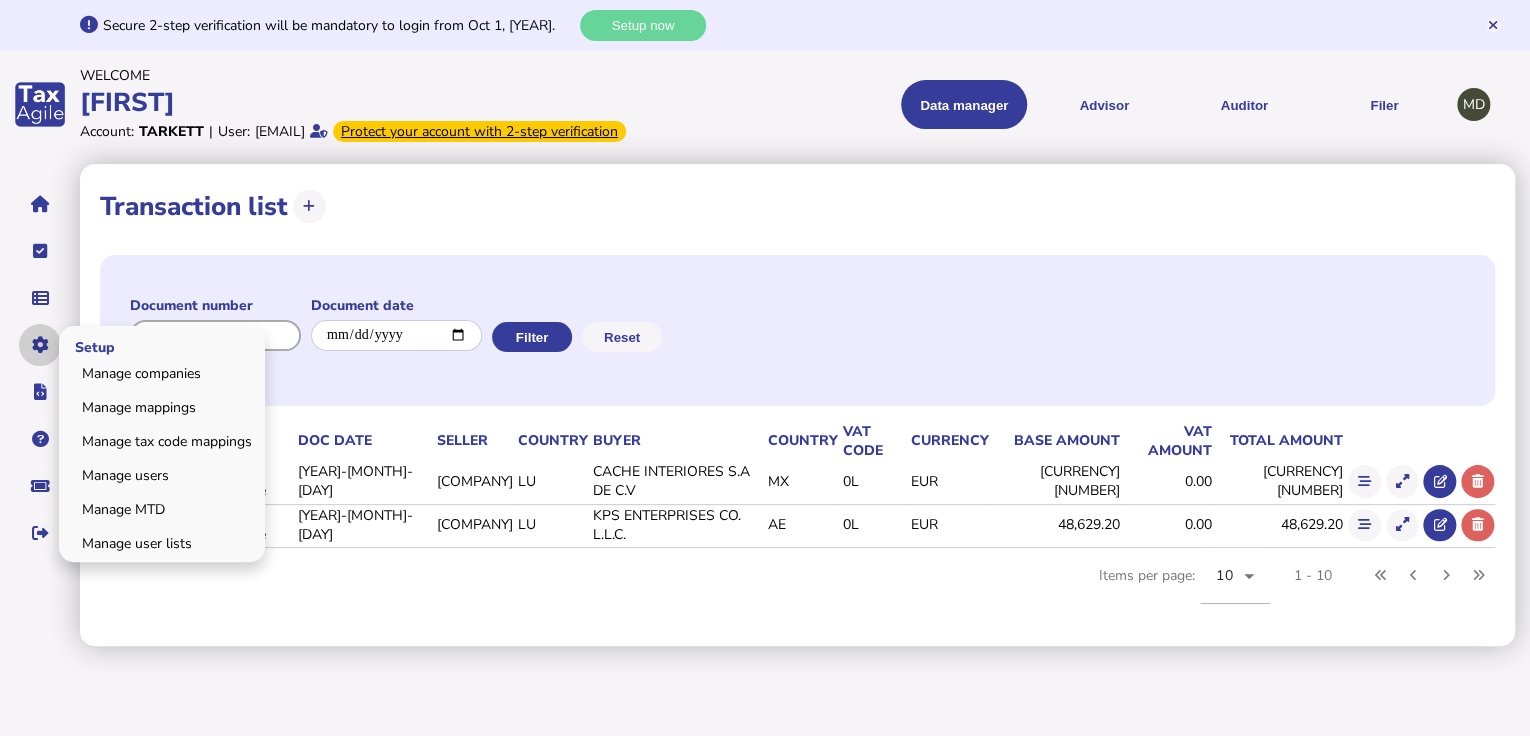 drag, startPoint x: 255, startPoint y: 340, endPoint x: 40, endPoint y: 334, distance: 215.08371 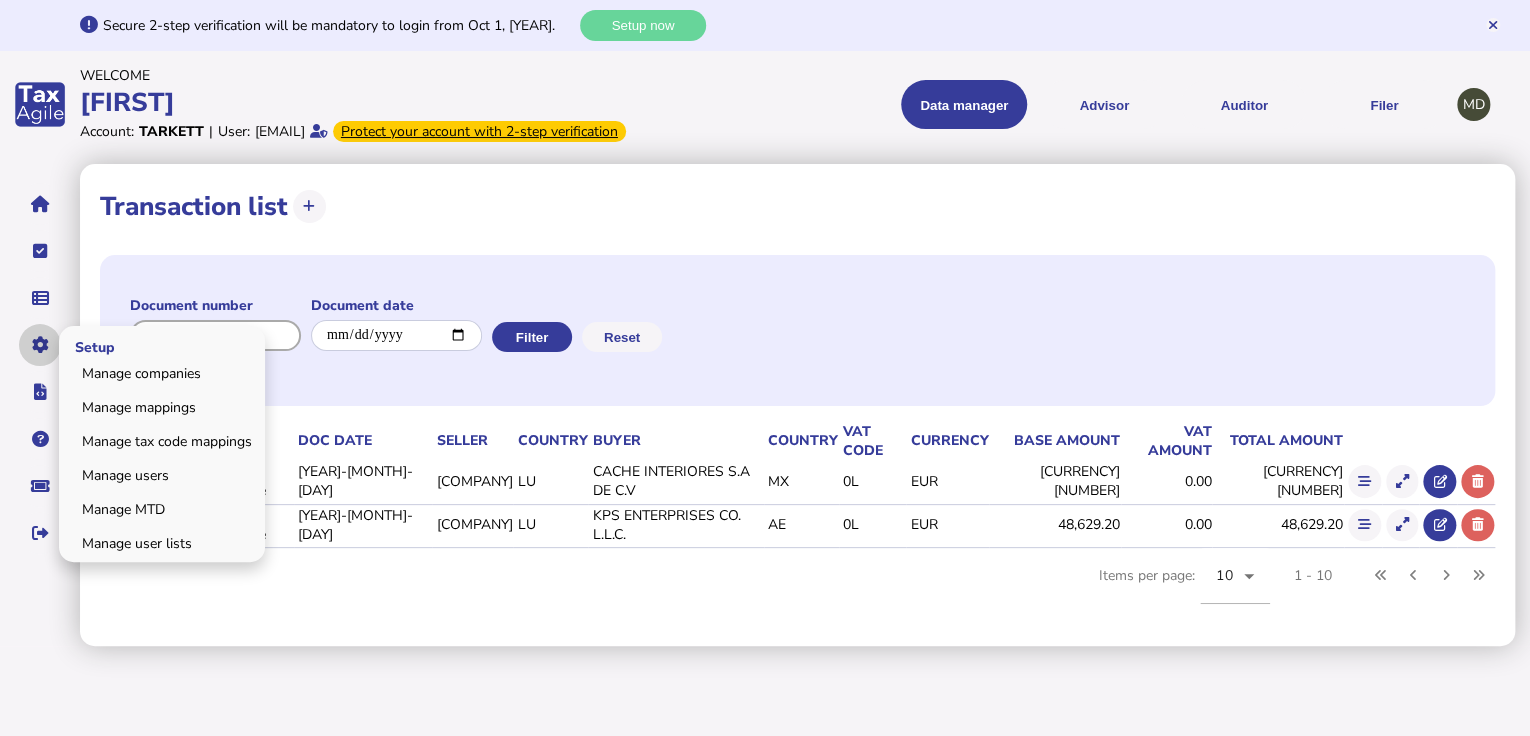 click on "**********" at bounding box center (765, 323) 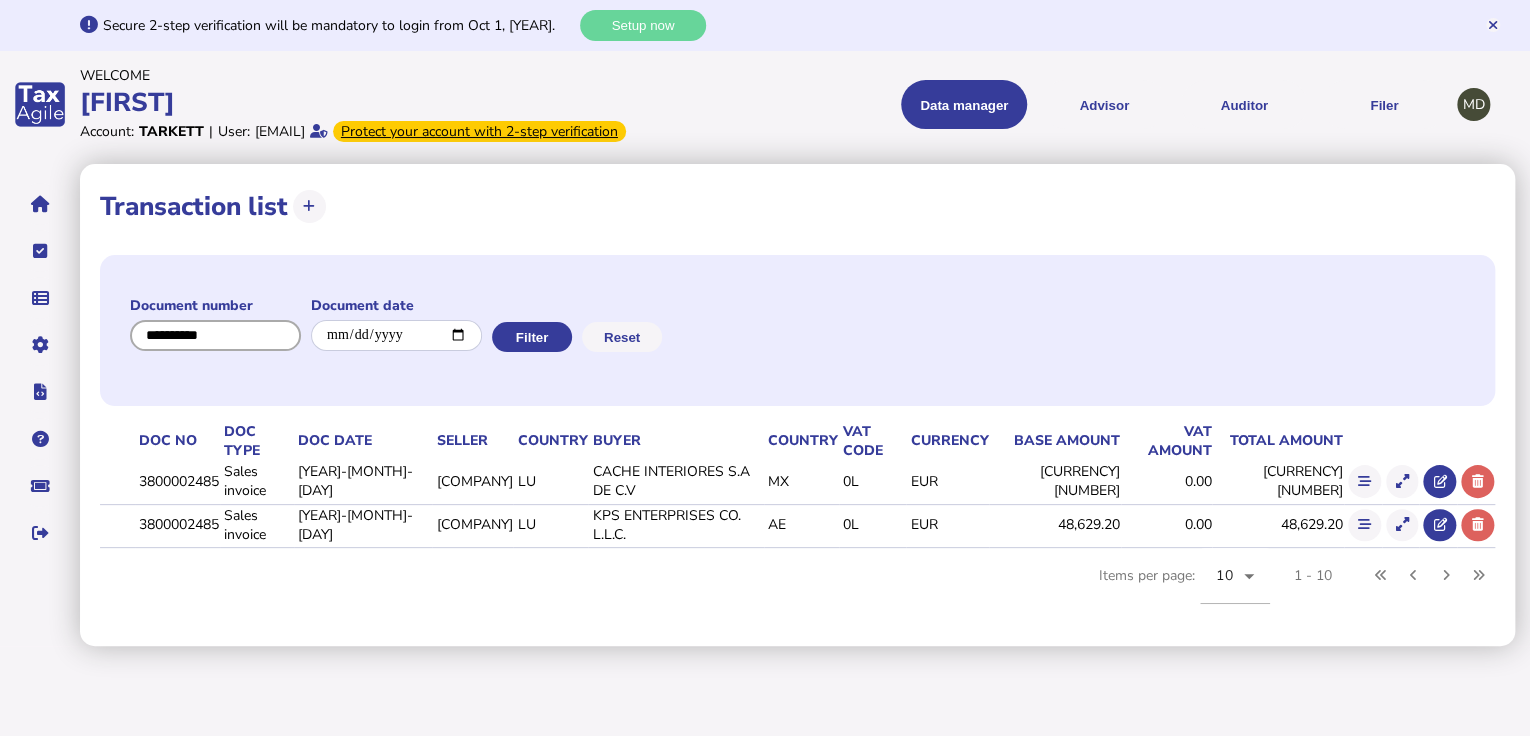 paste on "**********" 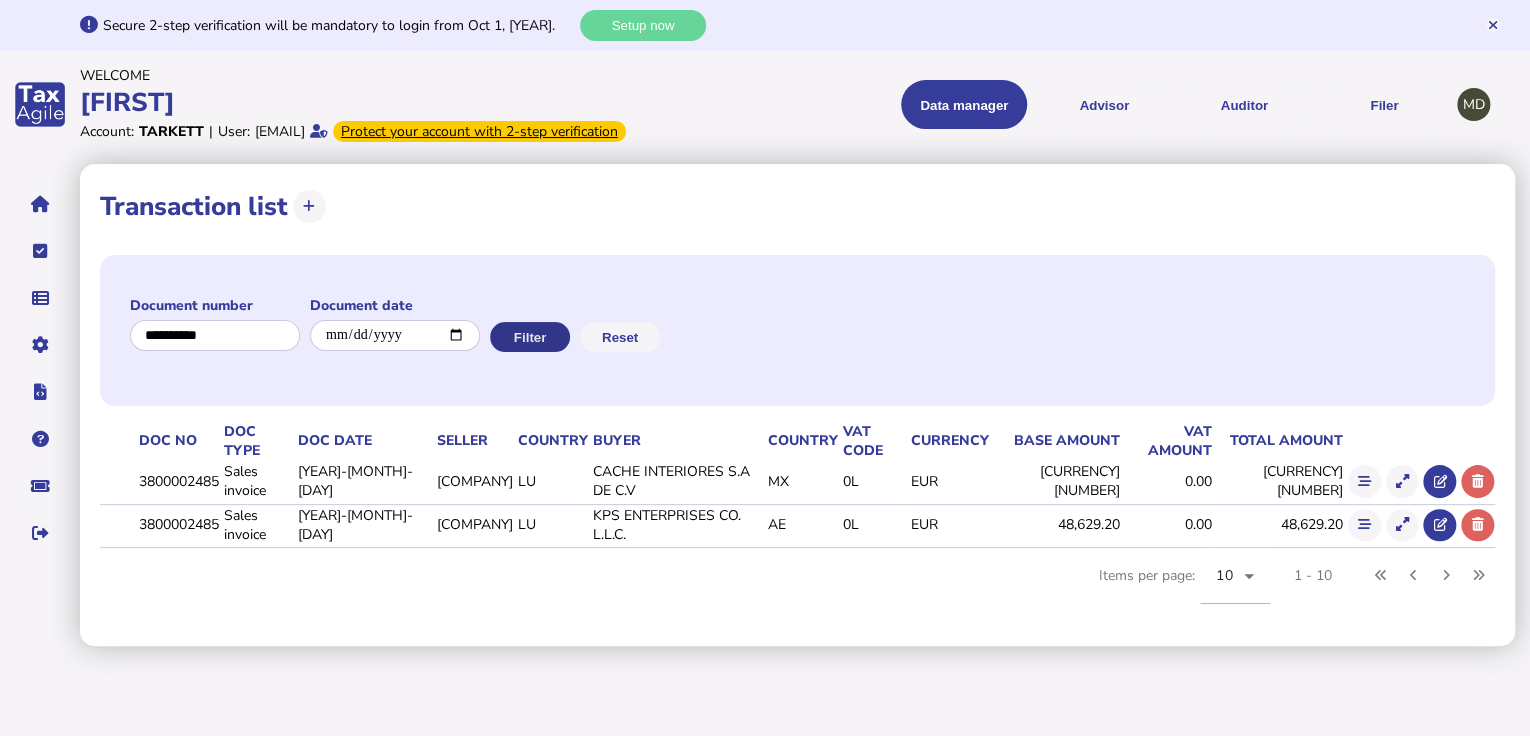 click on "Filter" 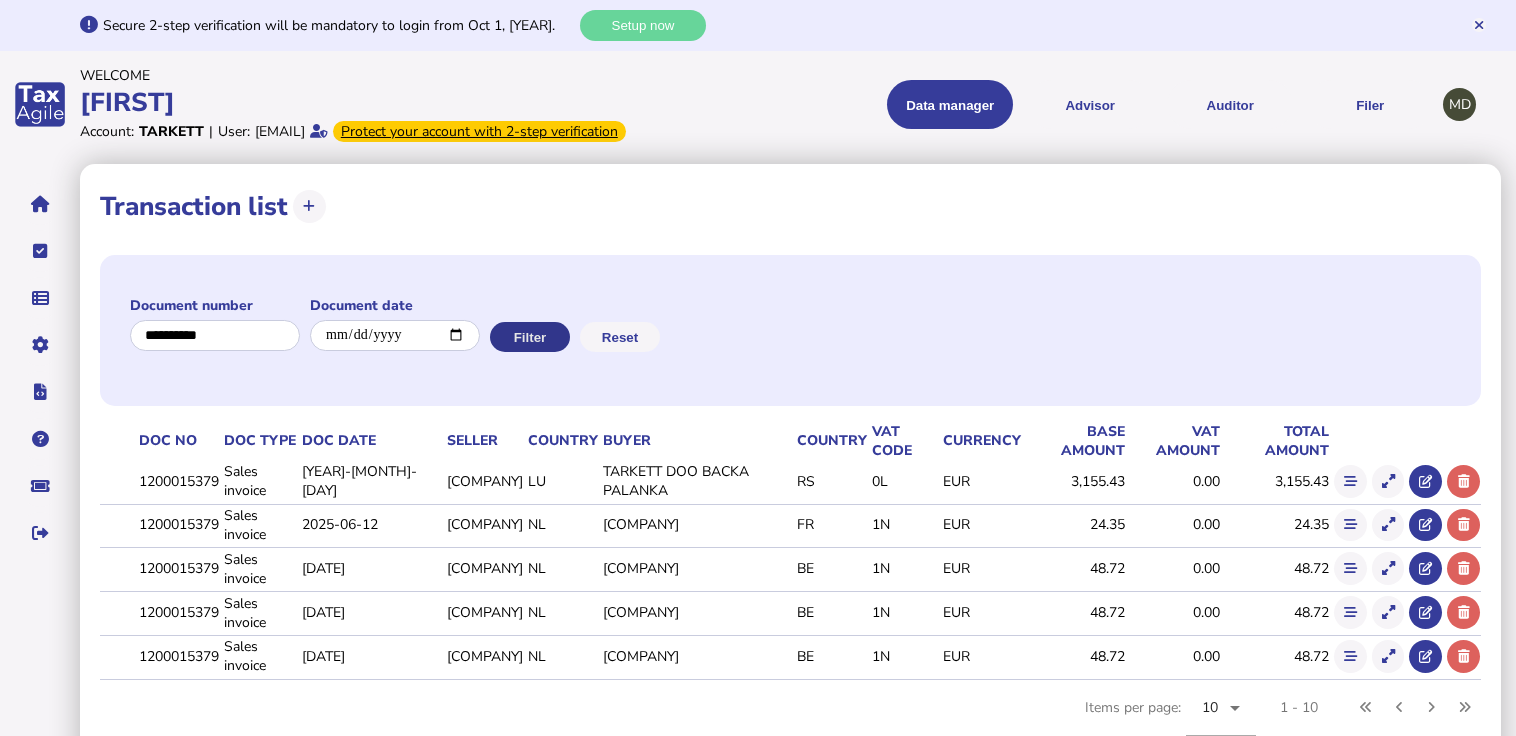 click on "Filter" 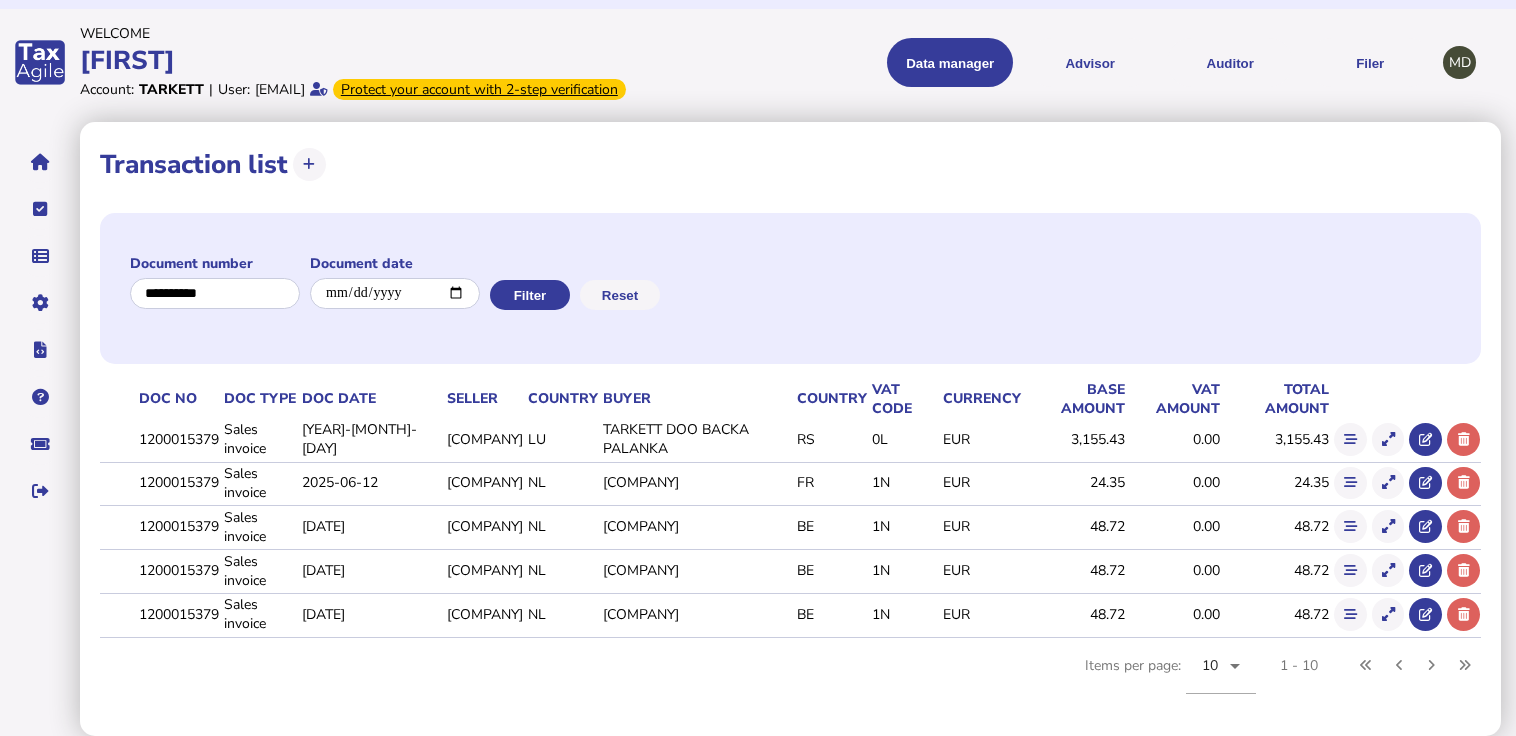 scroll, scrollTop: 67, scrollLeft: 0, axis: vertical 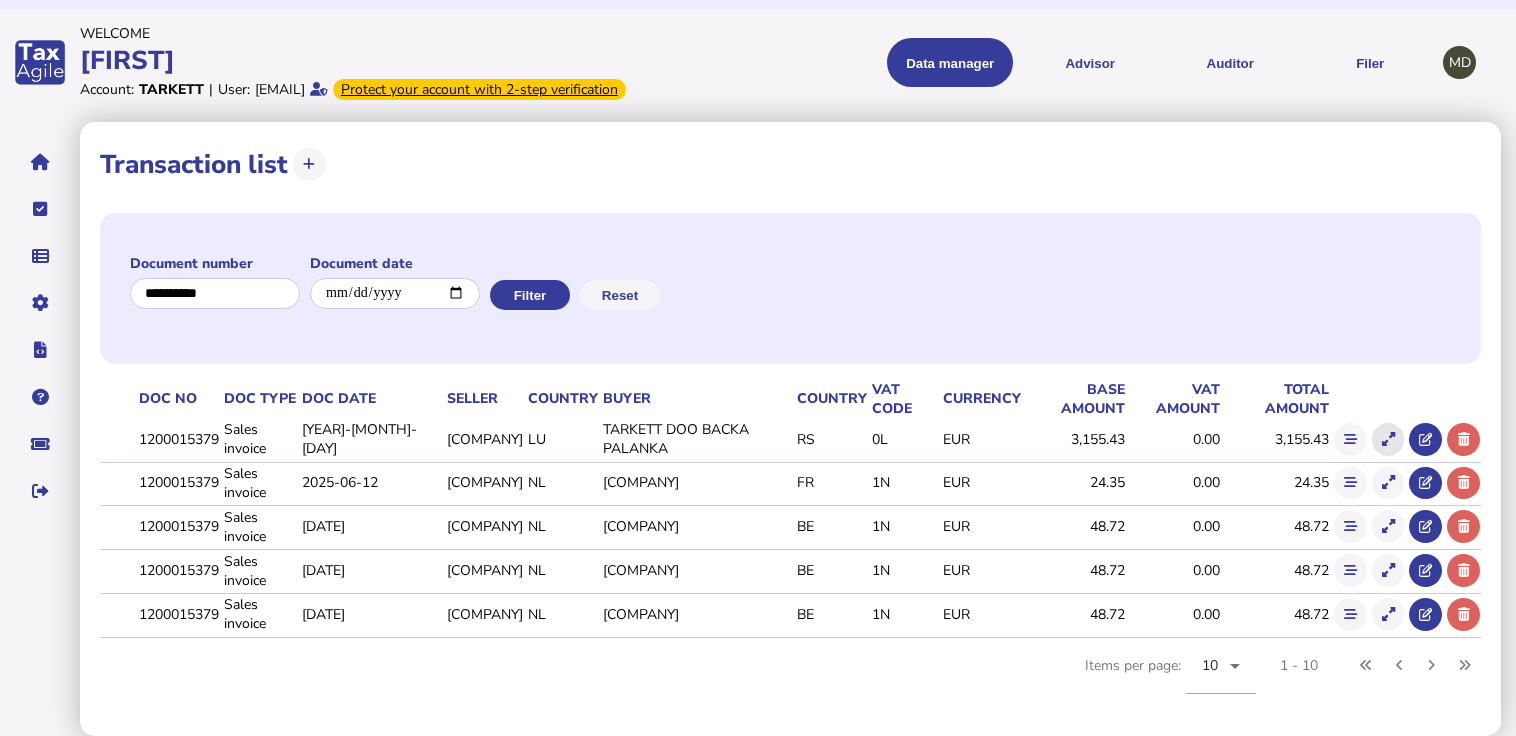click 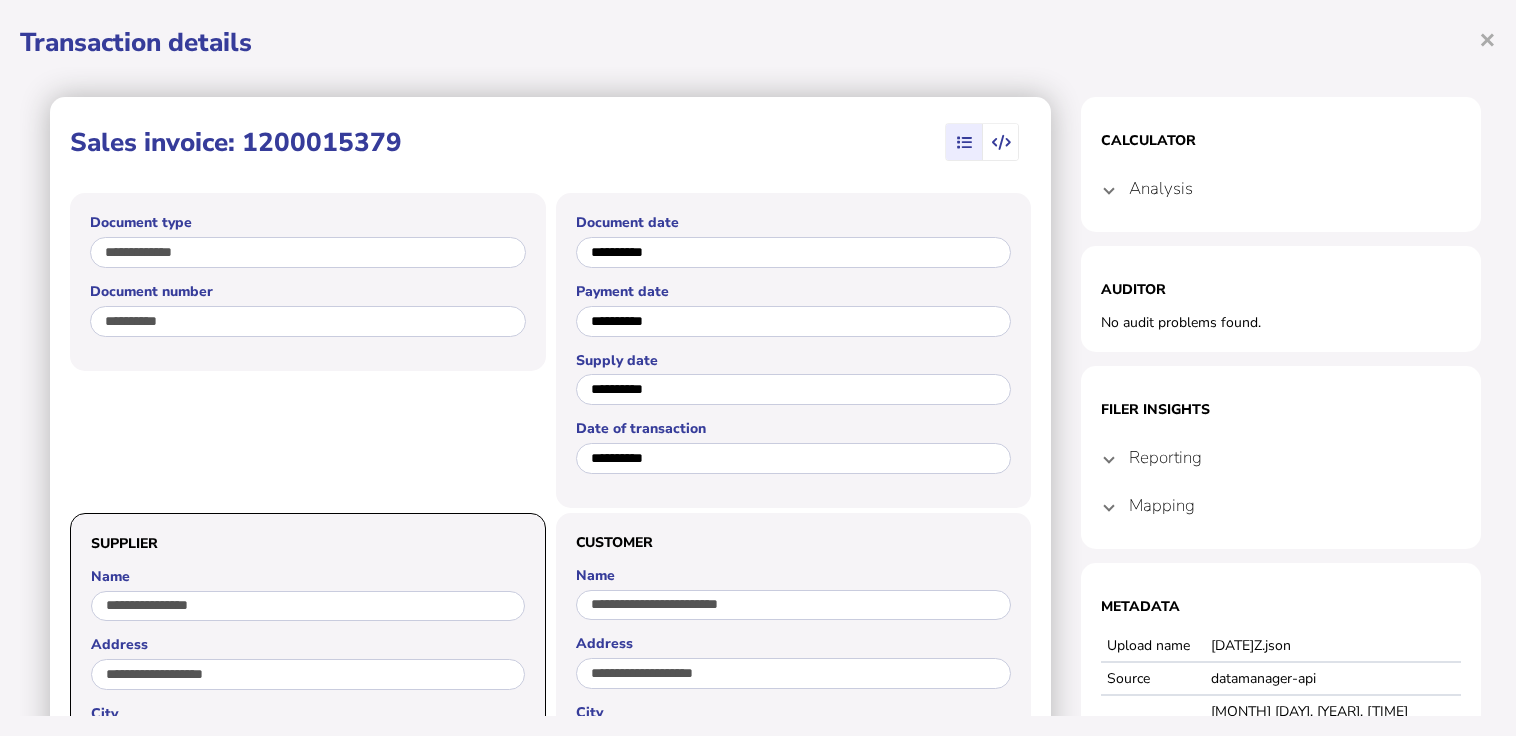 drag, startPoint x: 1495, startPoint y: 39, endPoint x: 1427, endPoint y: 113, distance: 100.49876 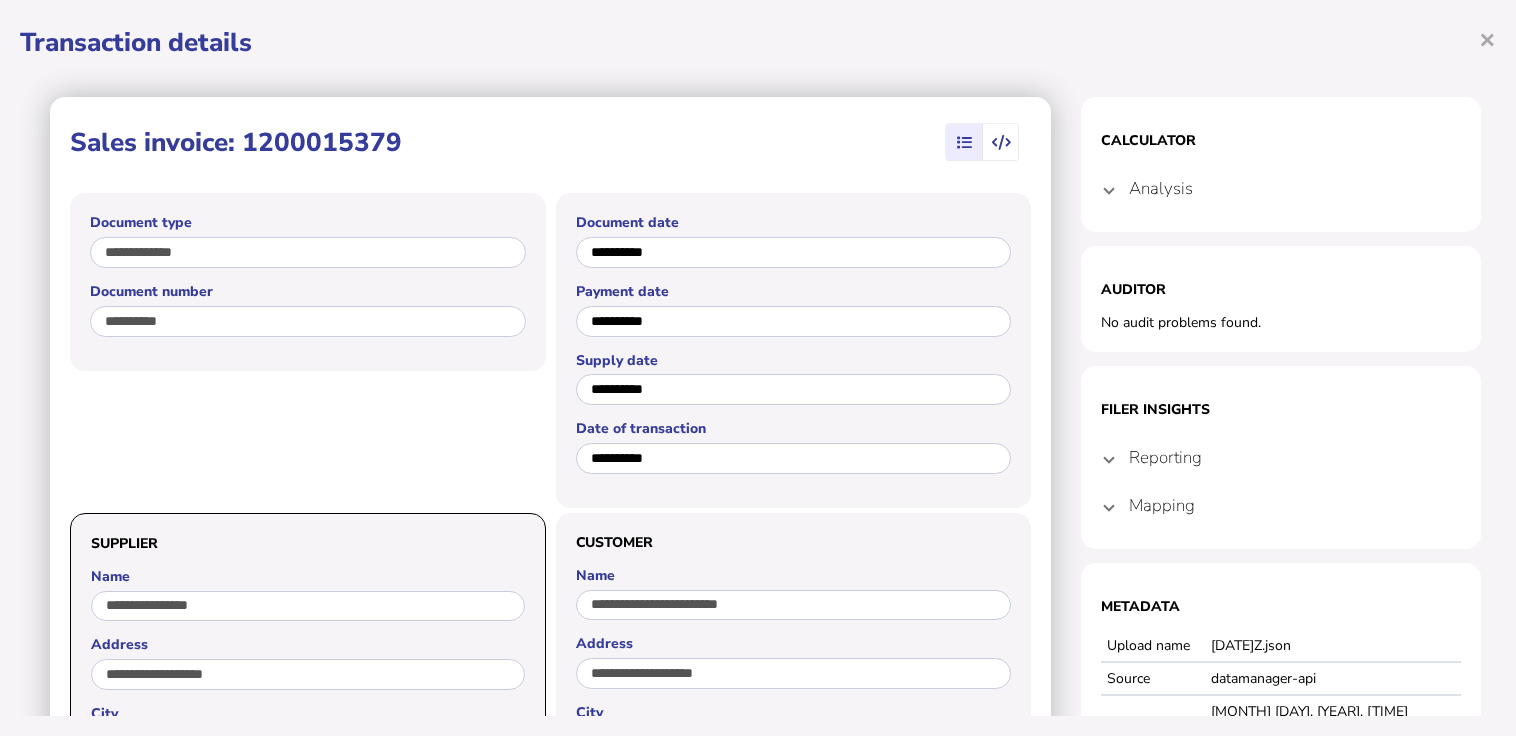 click on "×" at bounding box center (1487, 39) 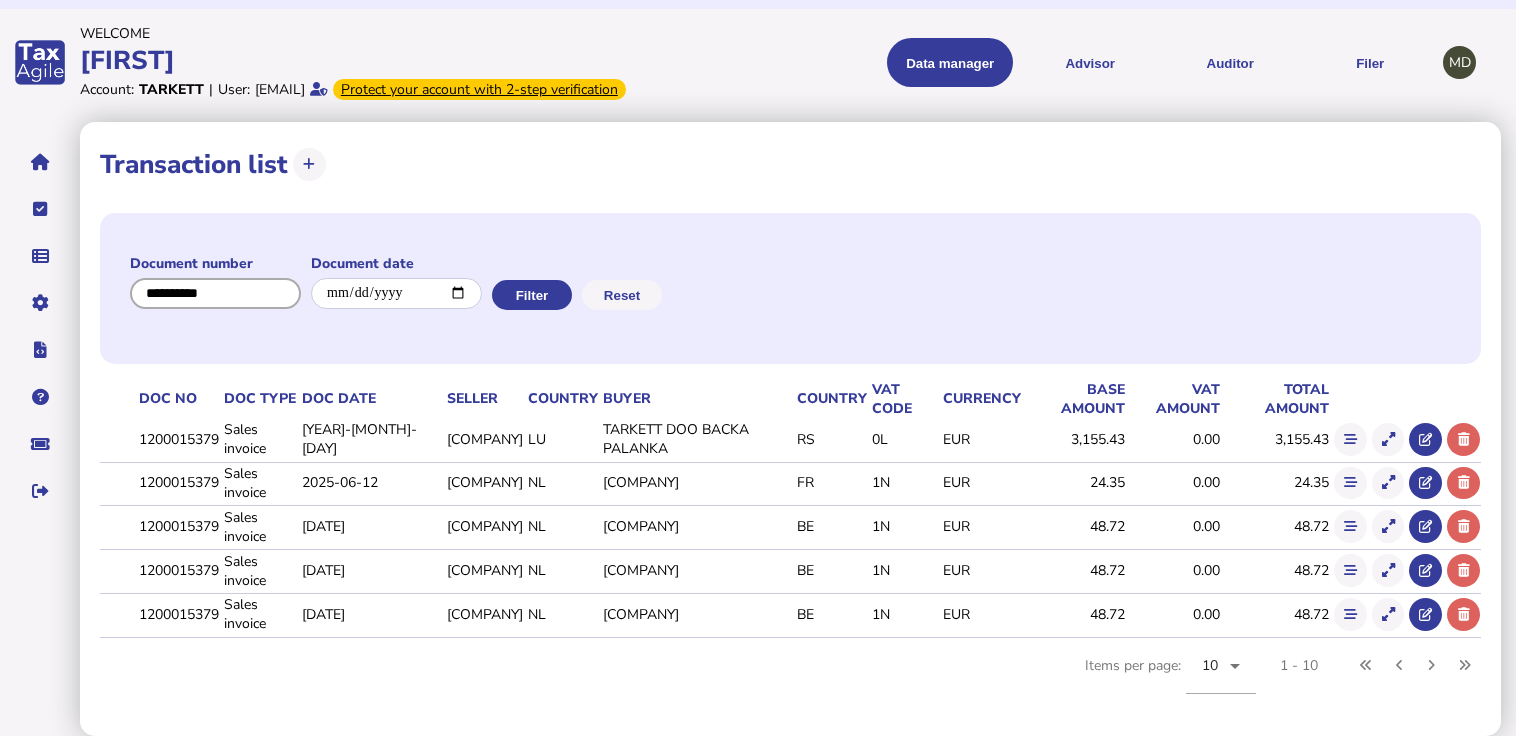 drag, startPoint x: 251, startPoint y: 293, endPoint x: -67, endPoint y: 284, distance: 318.12732 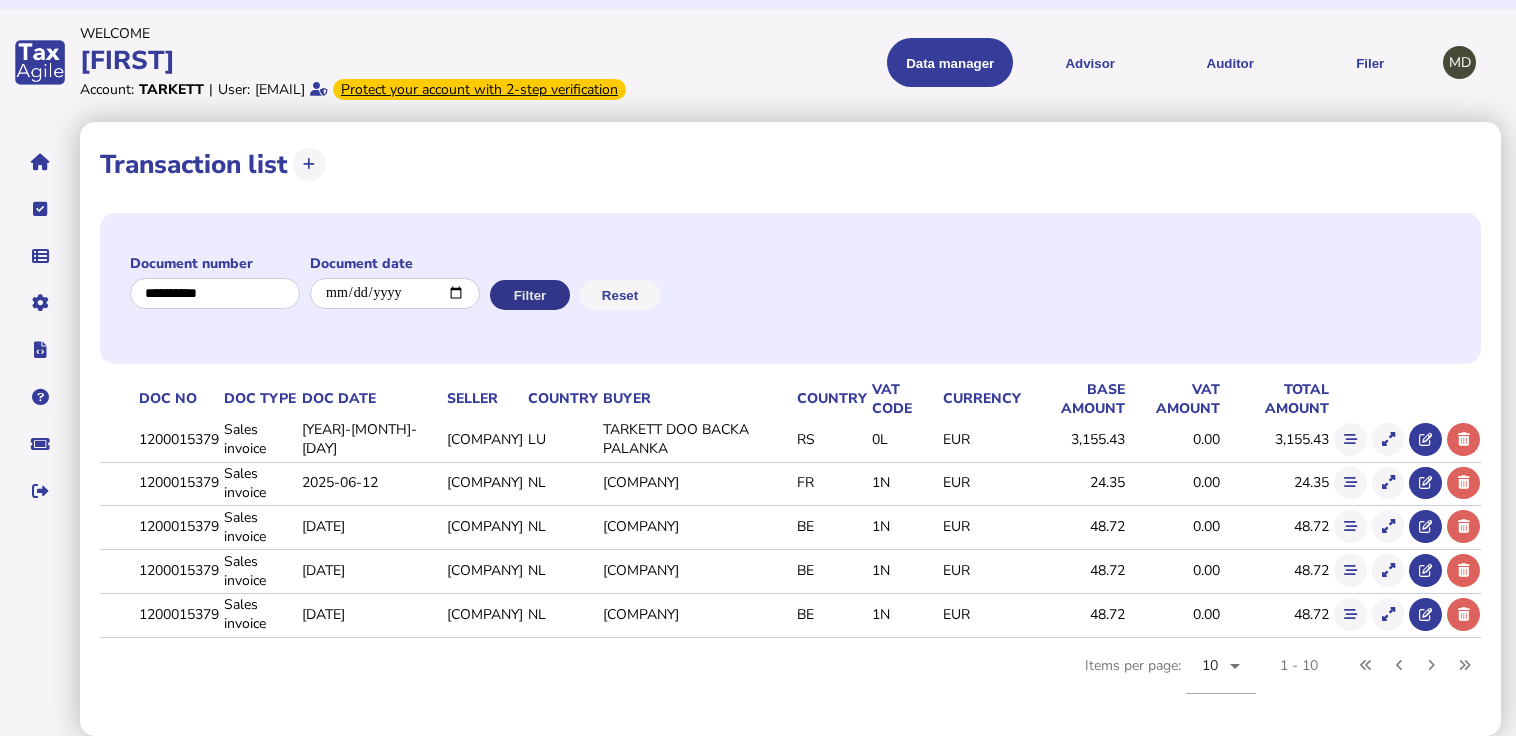 click on "Filter" 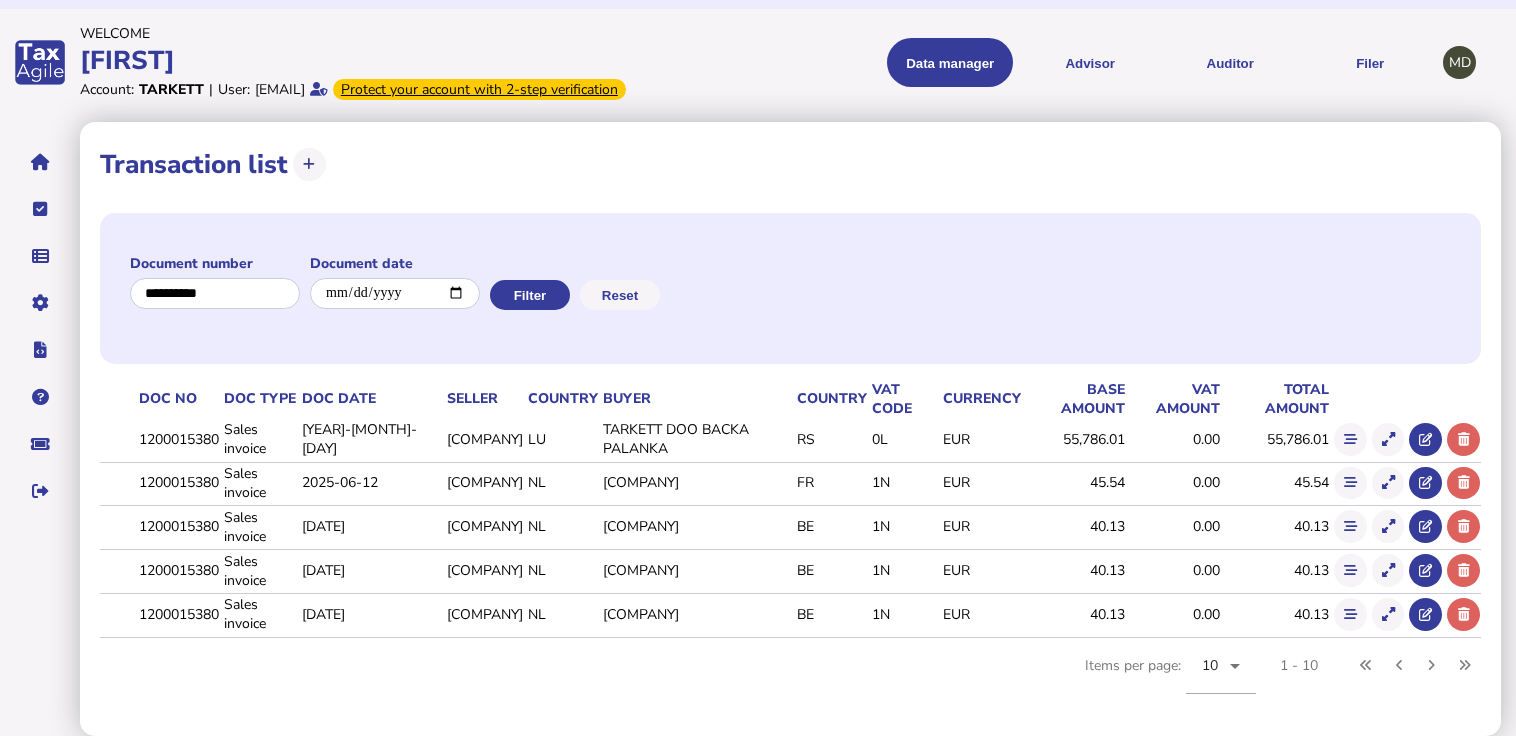 drag, startPoint x: 1356, startPoint y: 440, endPoint x: 1103, endPoint y: 602, distance: 300.42136 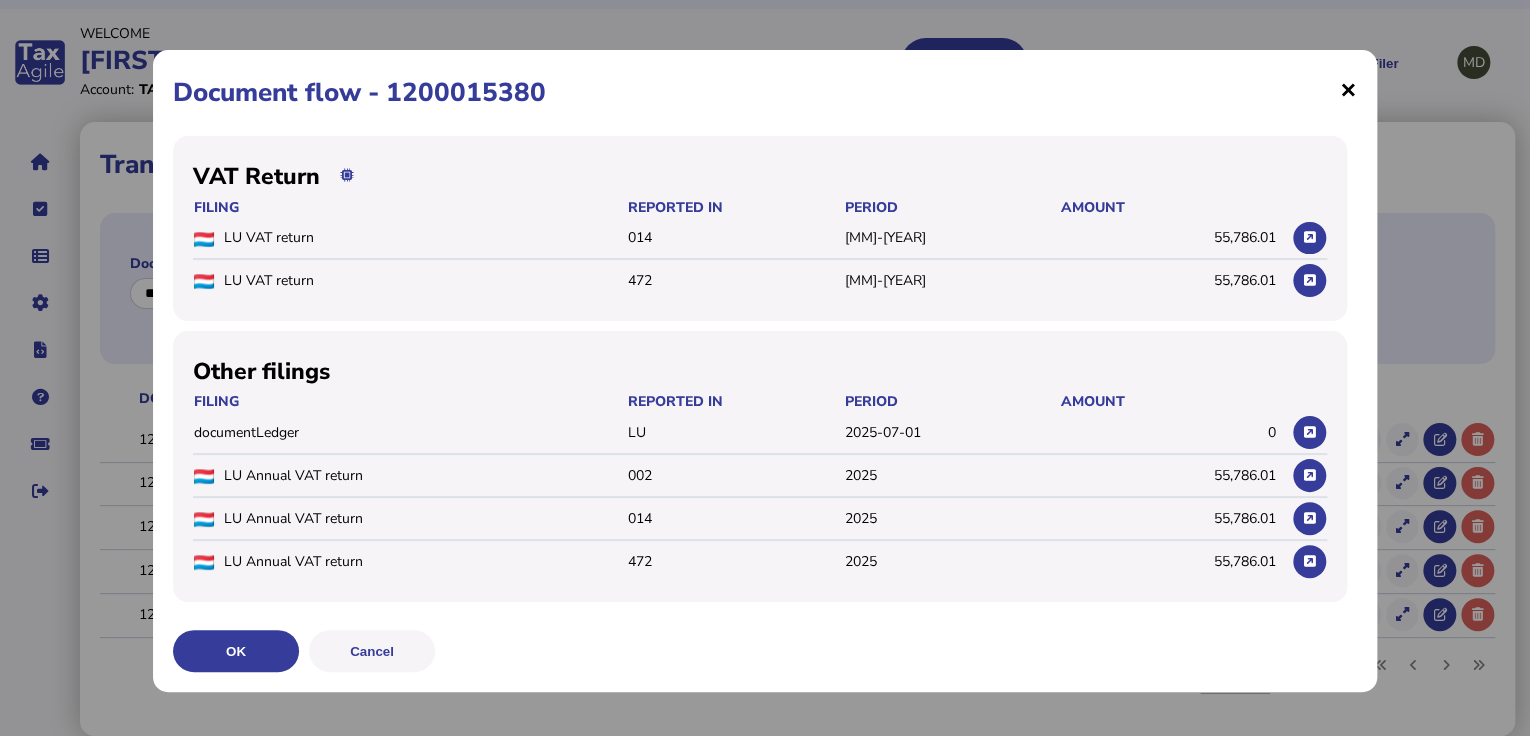 click on "×" at bounding box center (0, 0) 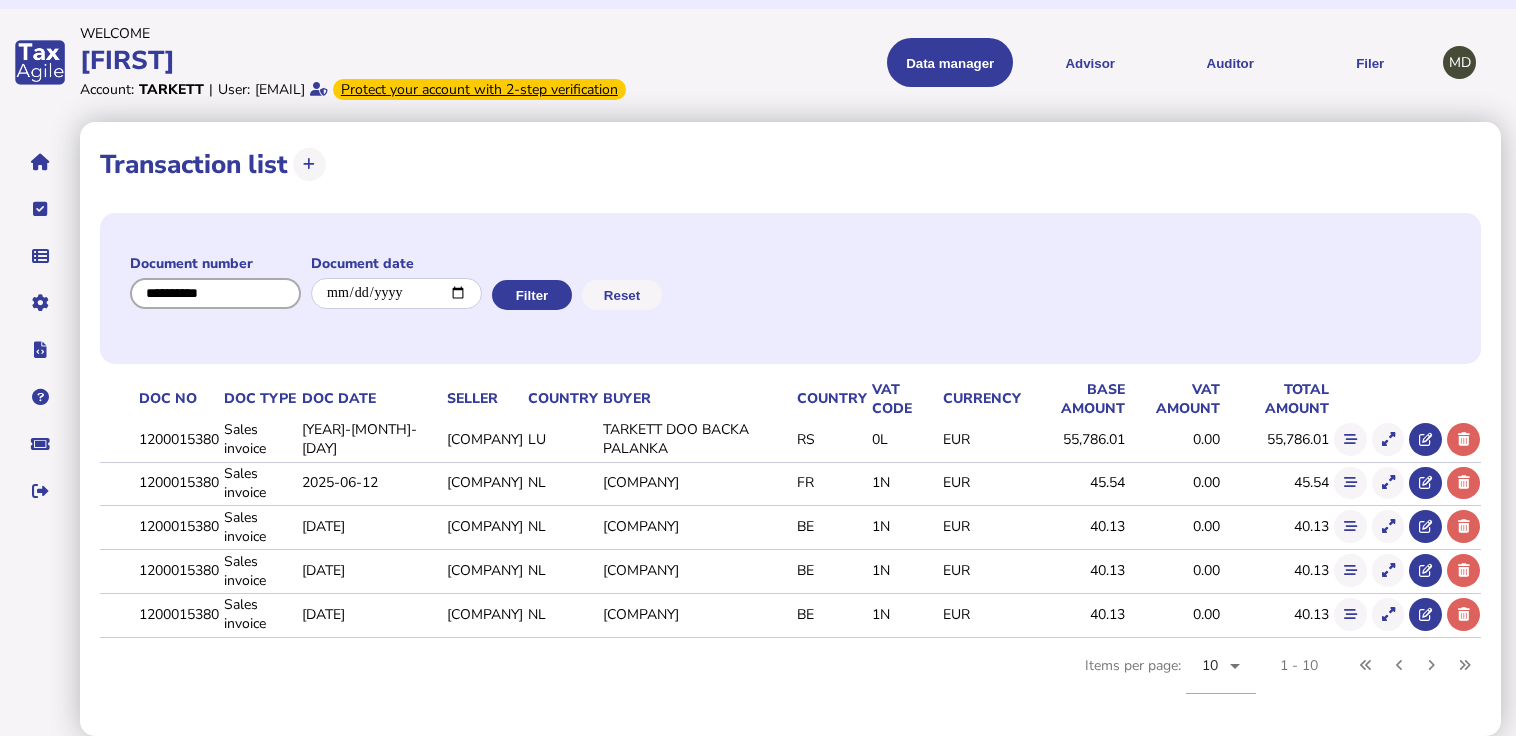 drag, startPoint x: 249, startPoint y: 320, endPoint x: 68, endPoint y: 321, distance: 181.00276 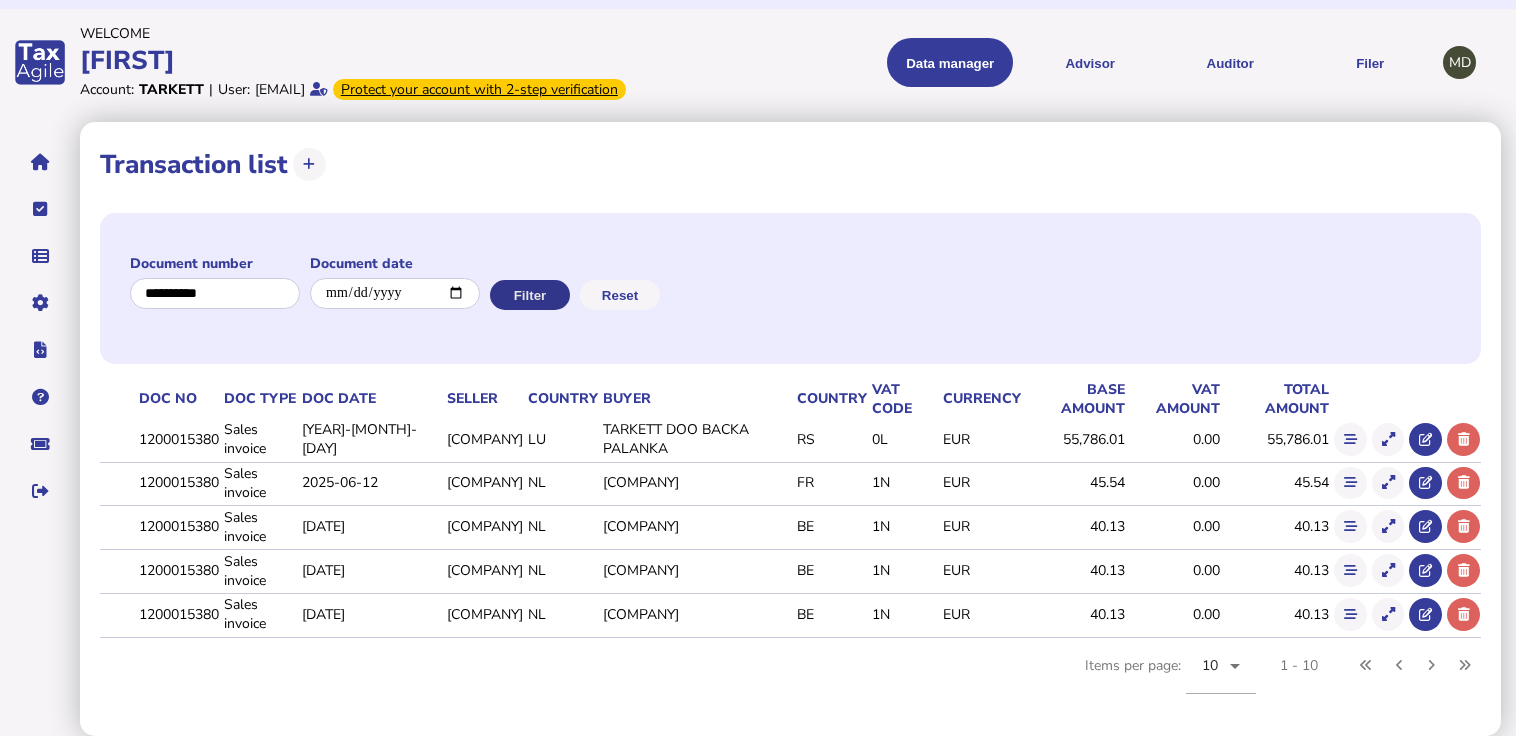 click on "Filter" 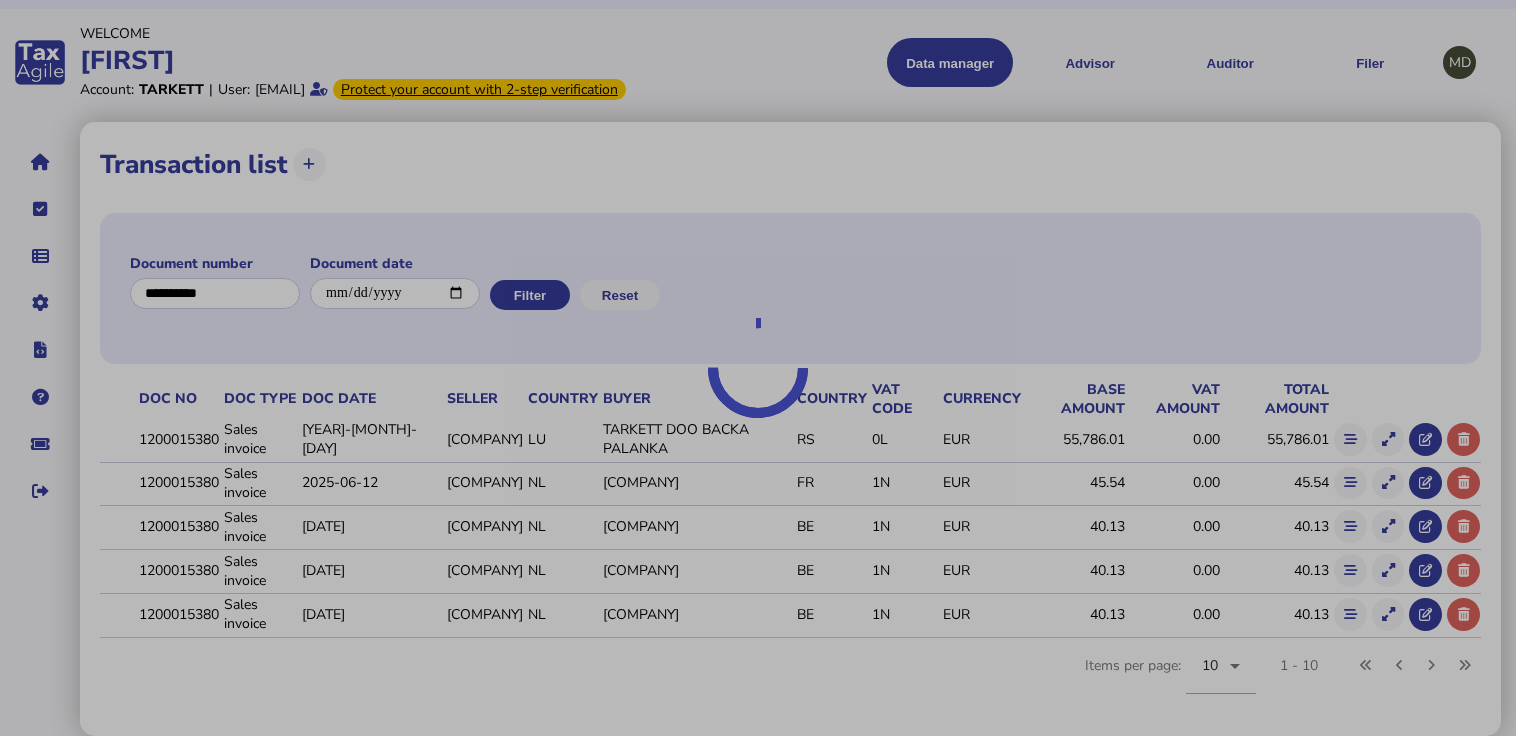 scroll, scrollTop: 0, scrollLeft: 0, axis: both 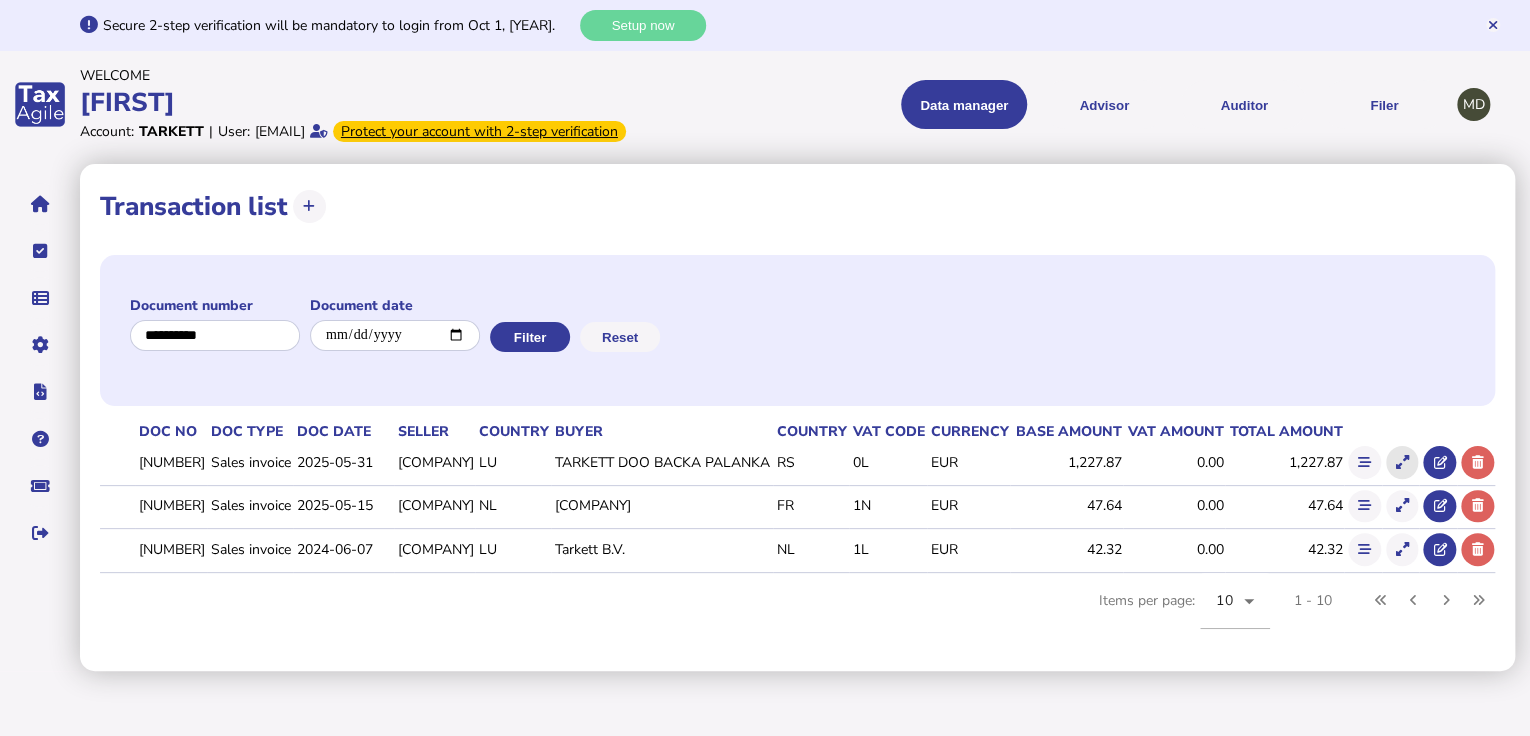 click 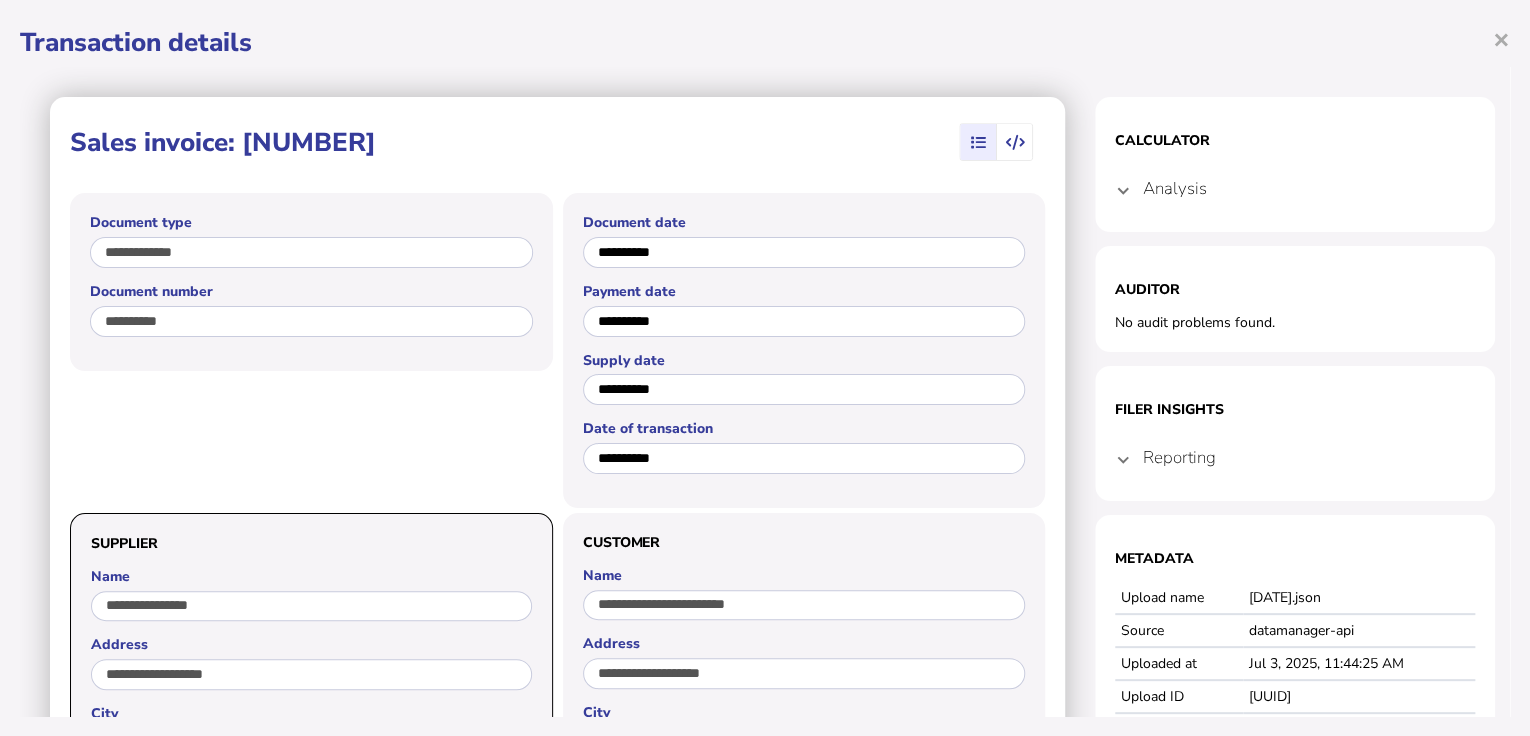 click on "**********" at bounding box center (765, 368) 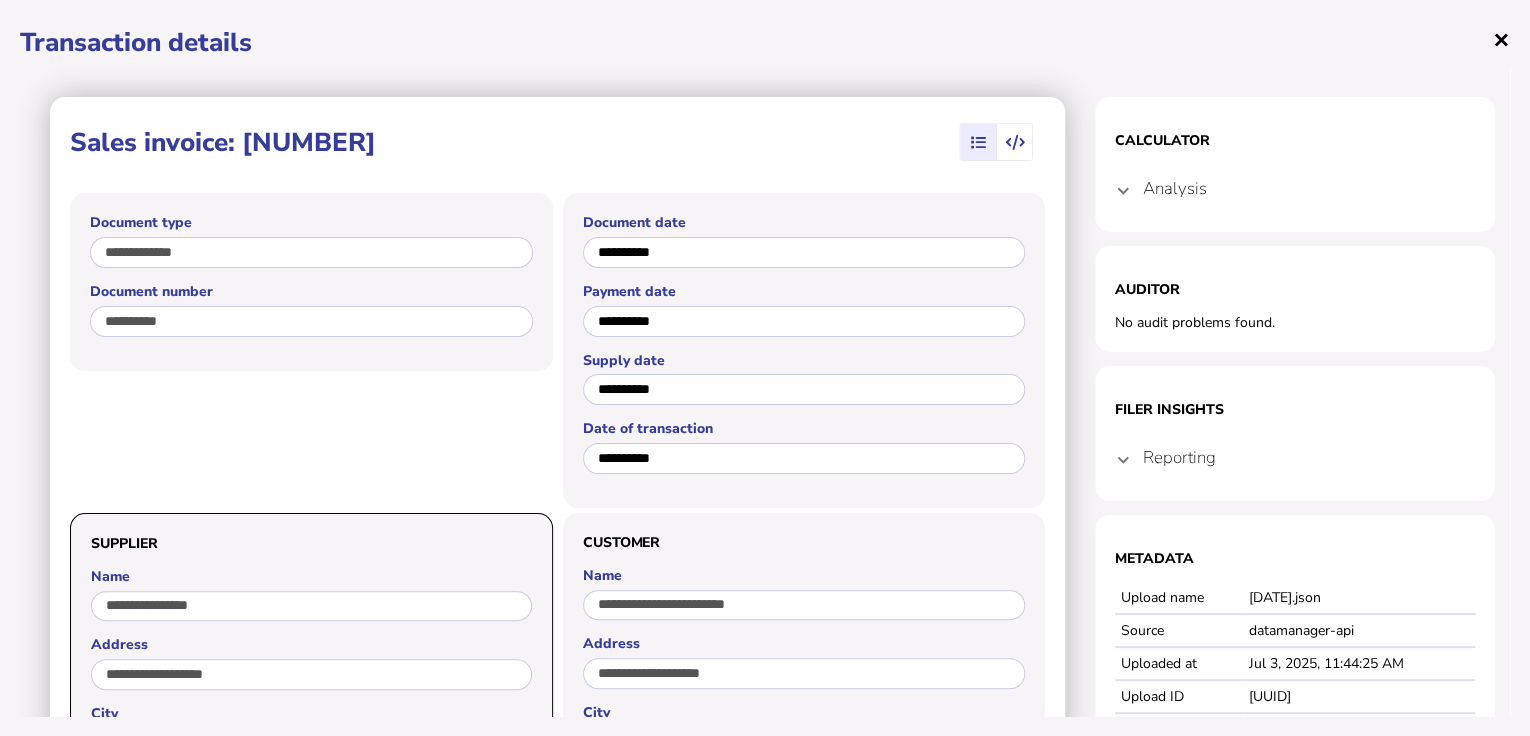 click on "×" at bounding box center [1501, 39] 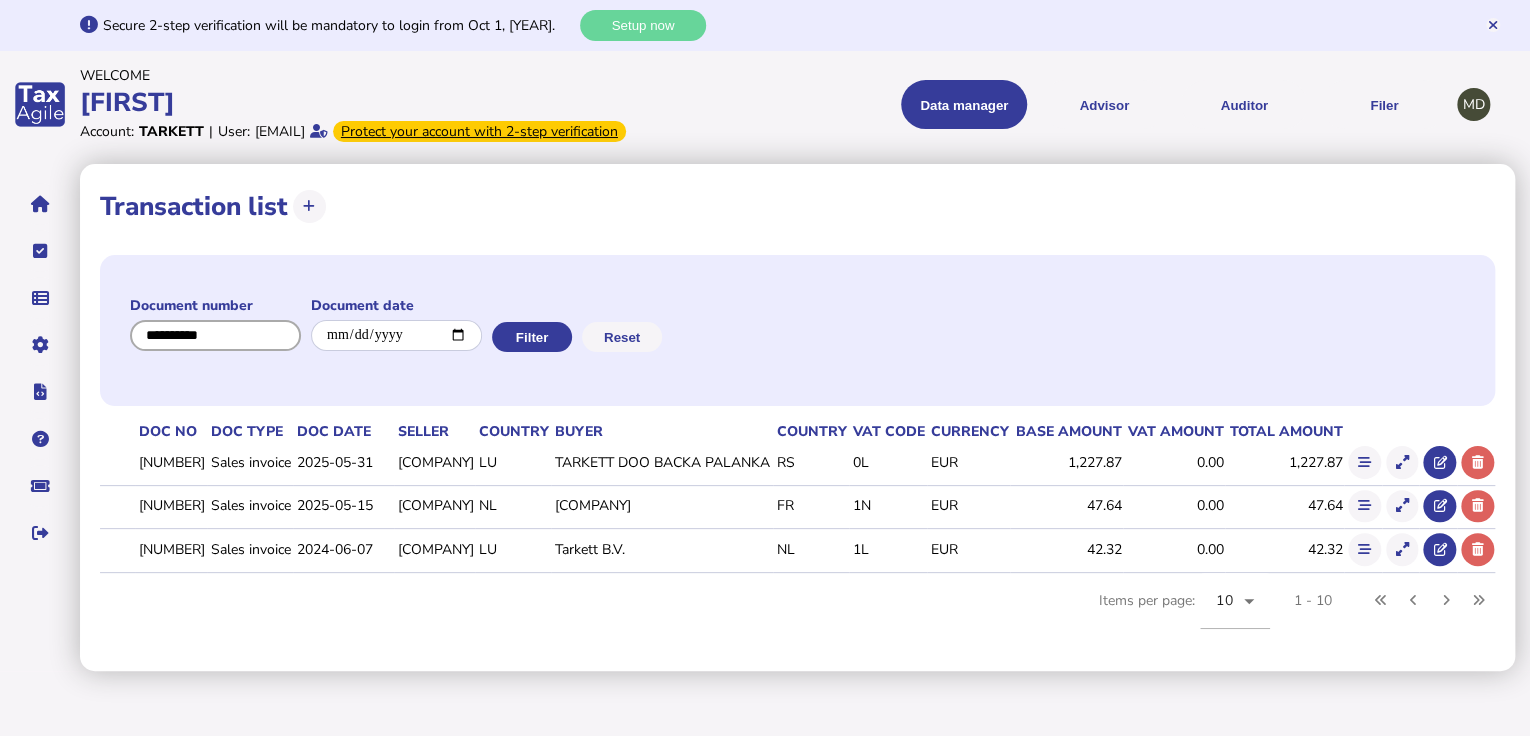 click at bounding box center (215, 335) 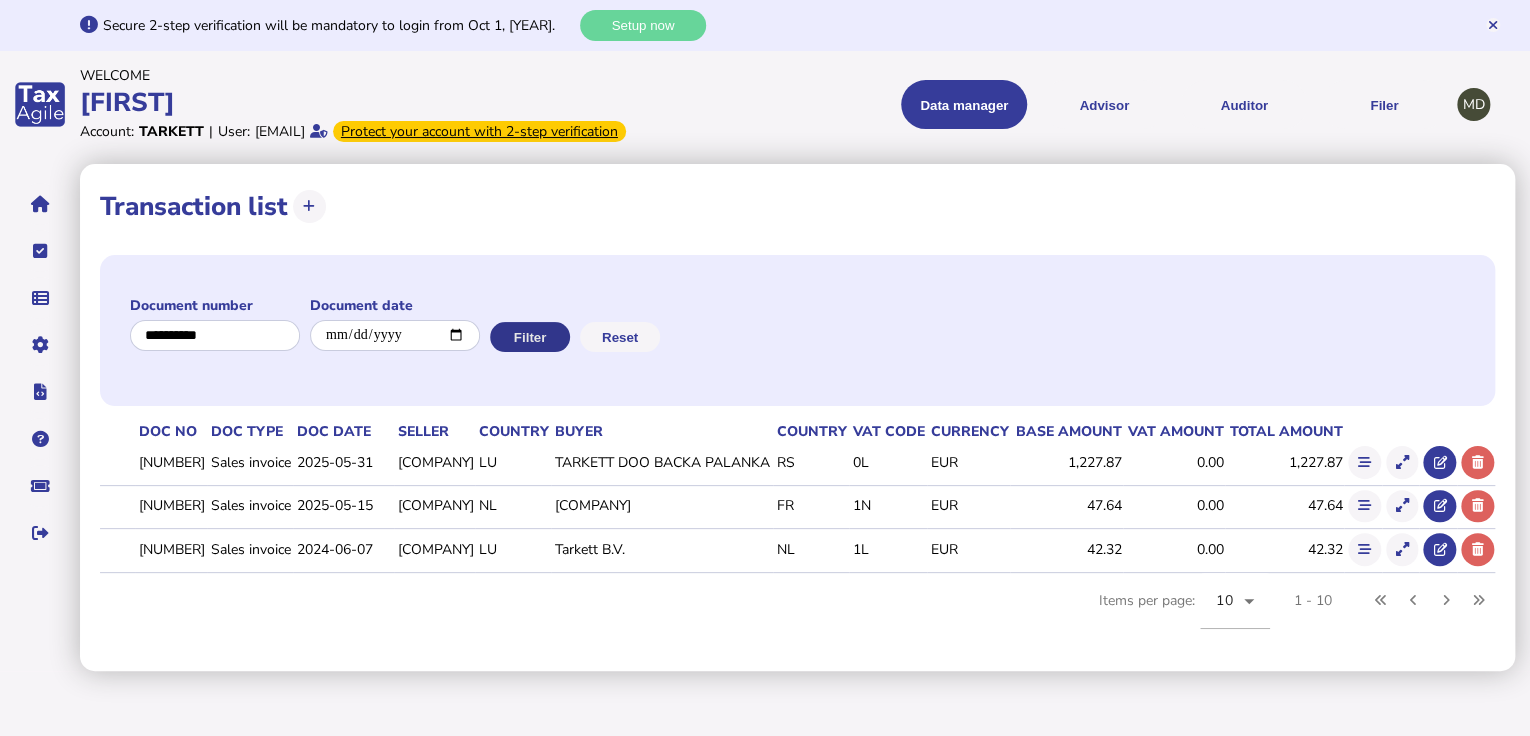 click on "Filter" 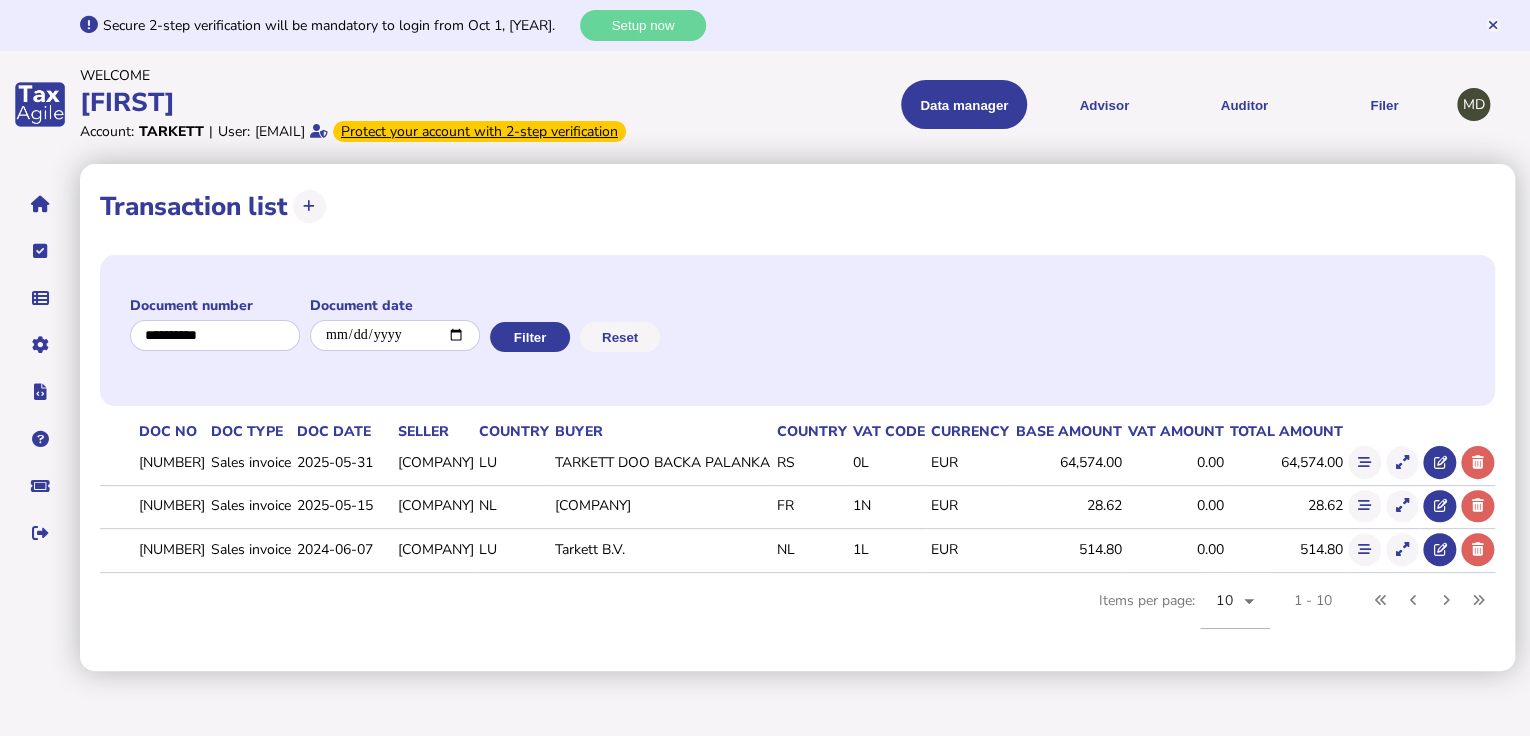 drag, startPoint x: 1394, startPoint y: 483, endPoint x: 1378, endPoint y: 500, distance: 23.345236 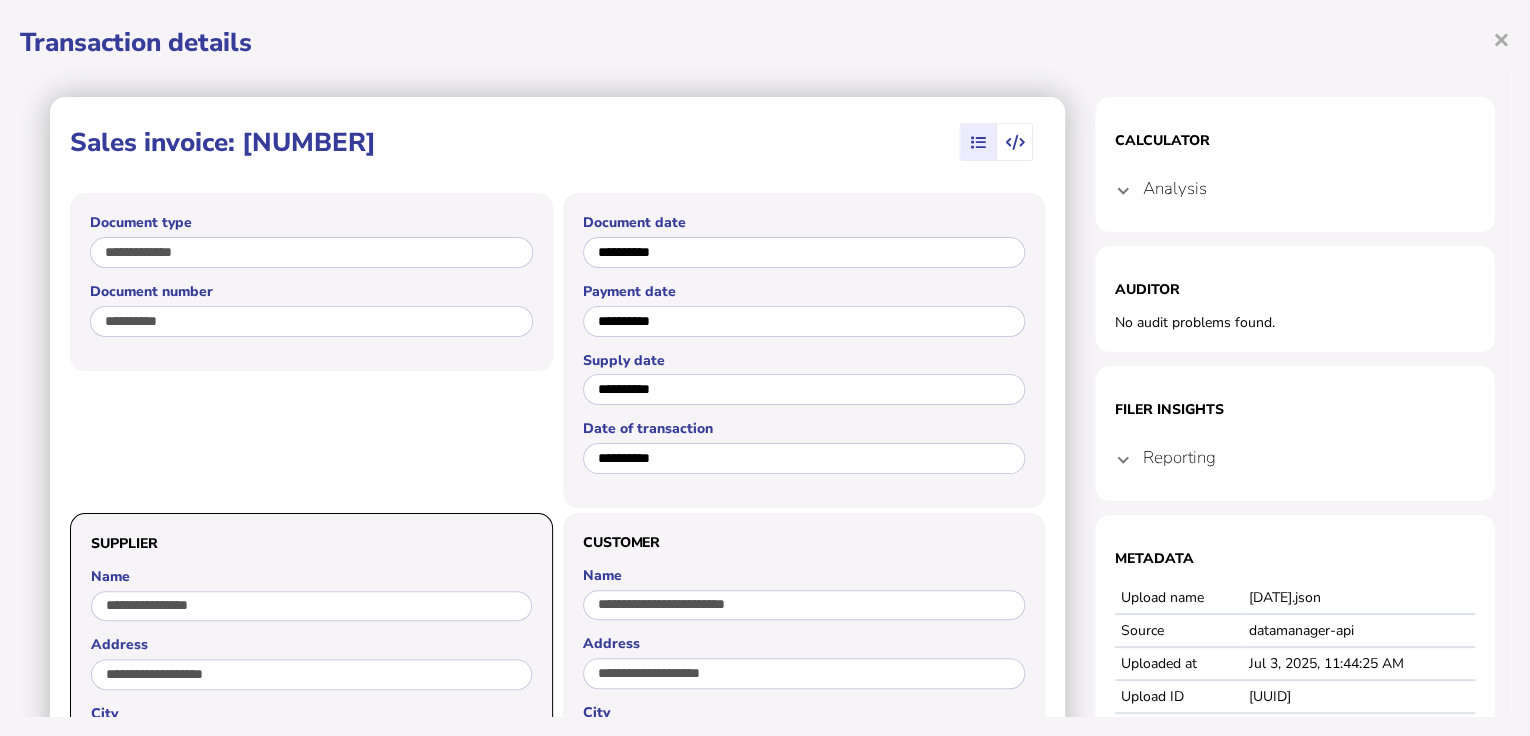 drag, startPoint x: 1504, startPoint y: 37, endPoint x: 1492, endPoint y: 80, distance: 44.64303 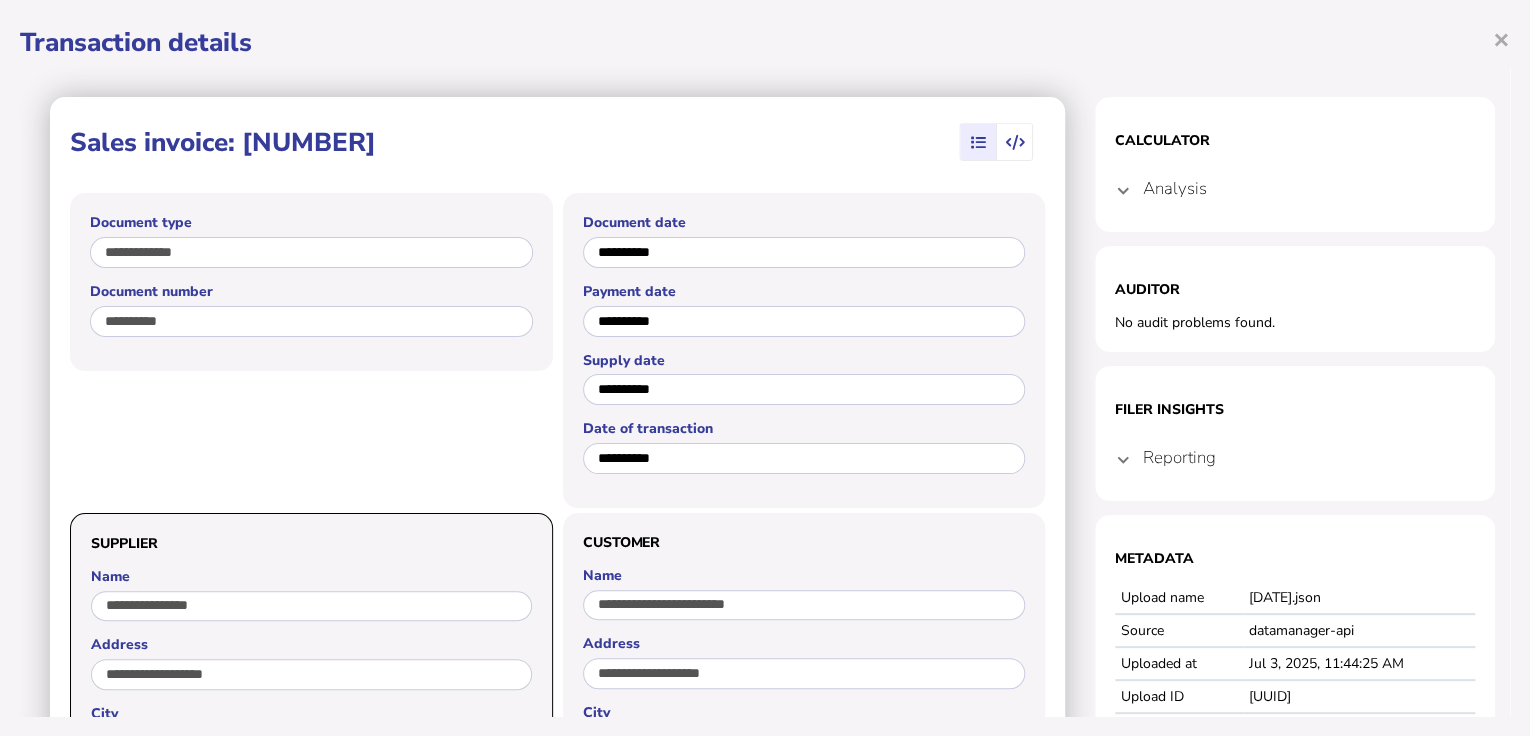 click on "×" at bounding box center [1501, 39] 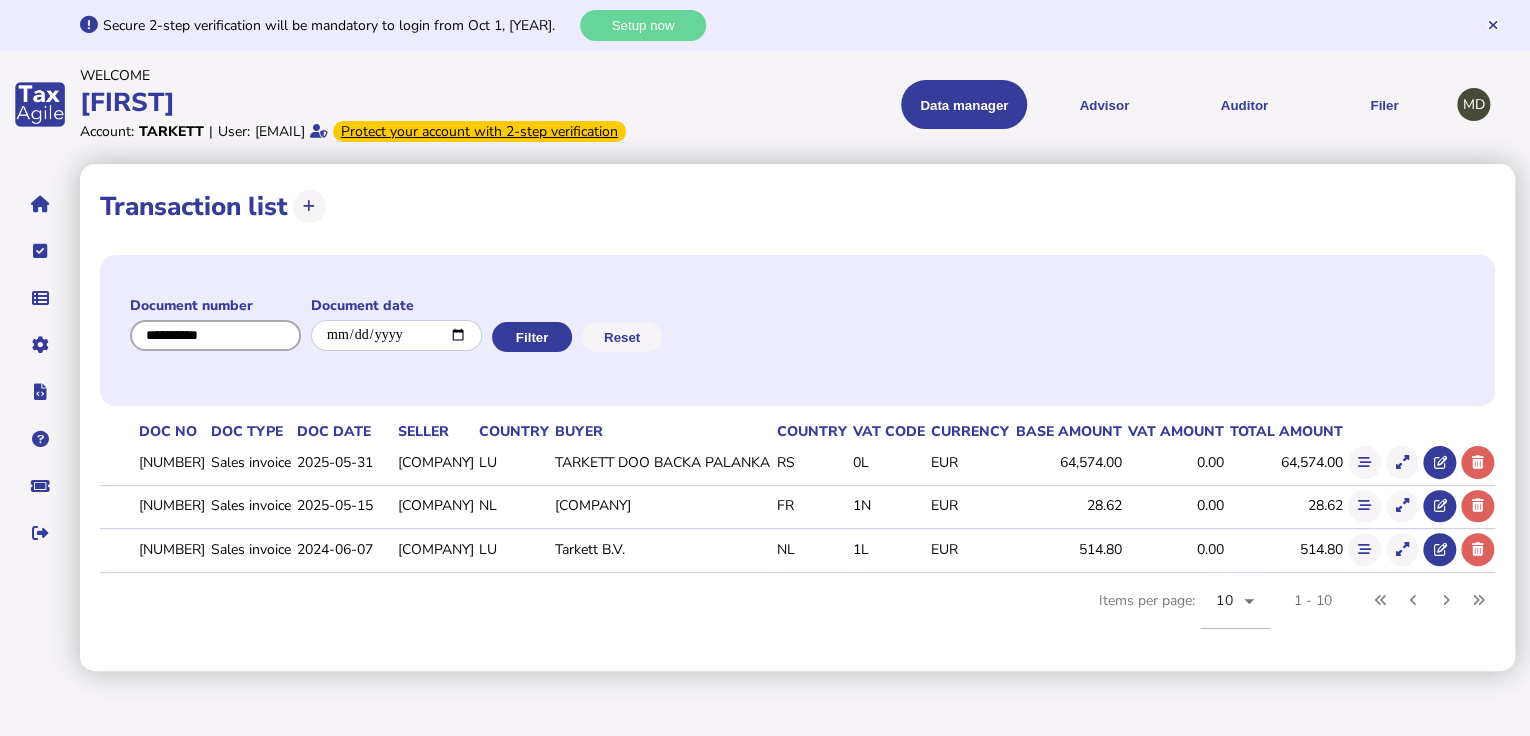 drag, startPoint x: 261, startPoint y: 340, endPoint x: 108, endPoint y: 345, distance: 153.08168 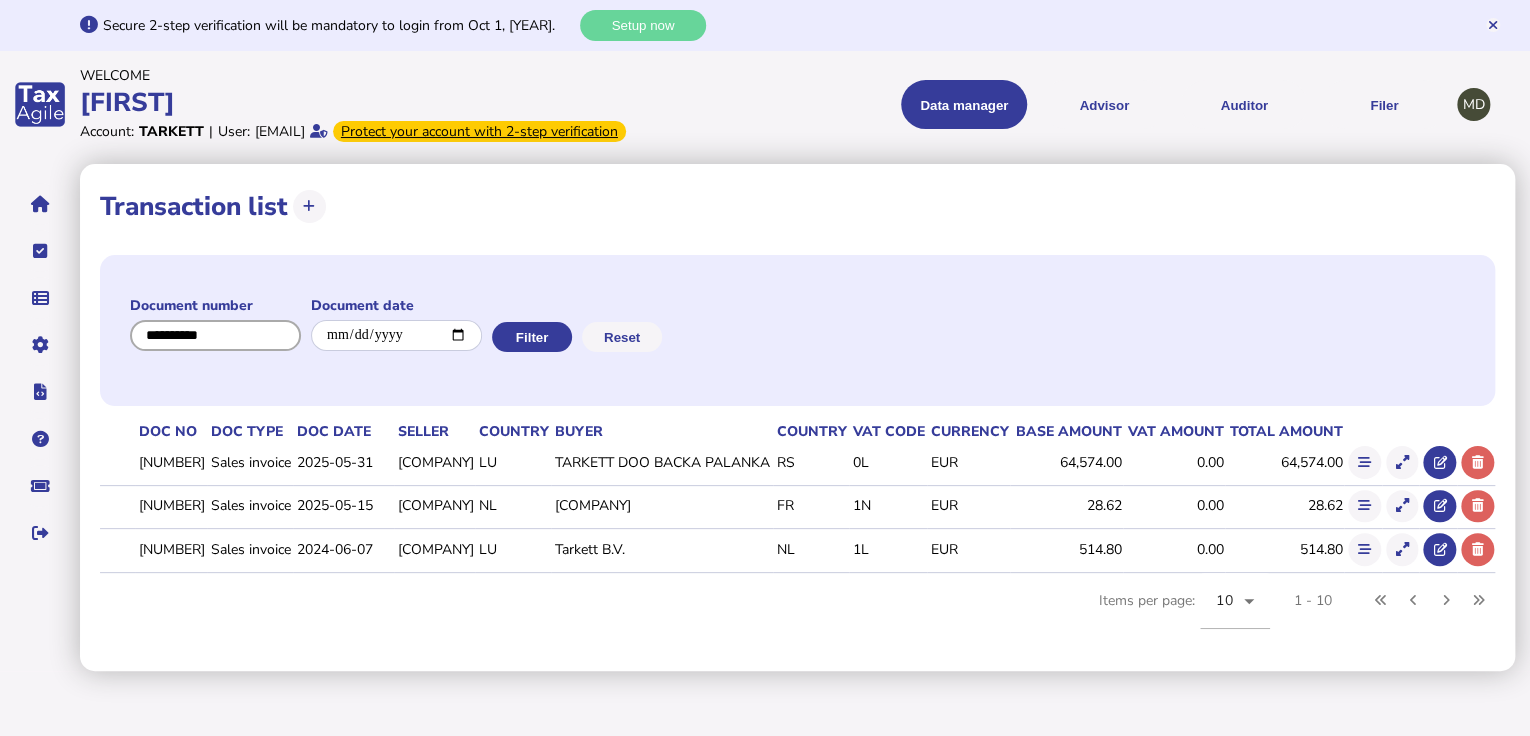 click on "Document number Document date Filter Reset" 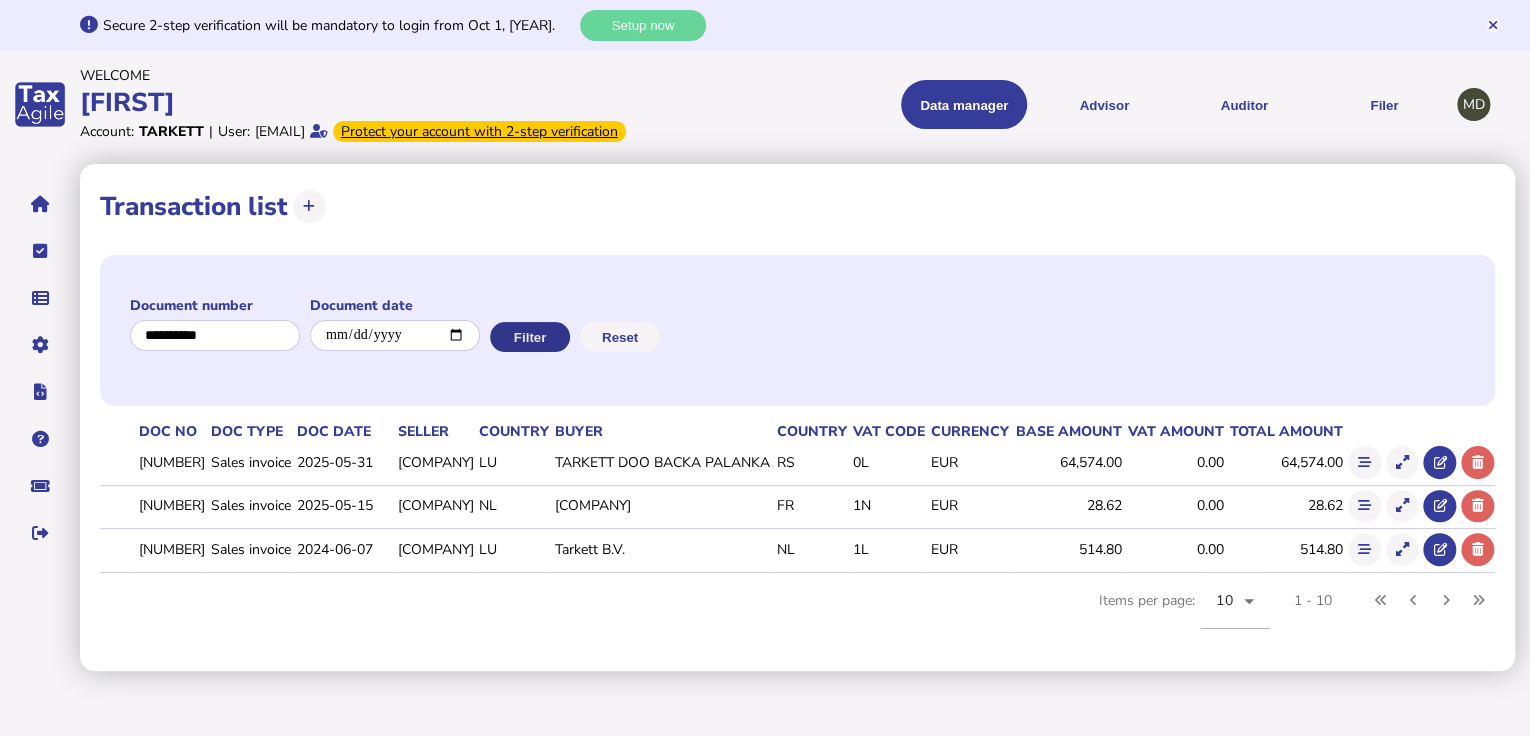 click on "Filter" 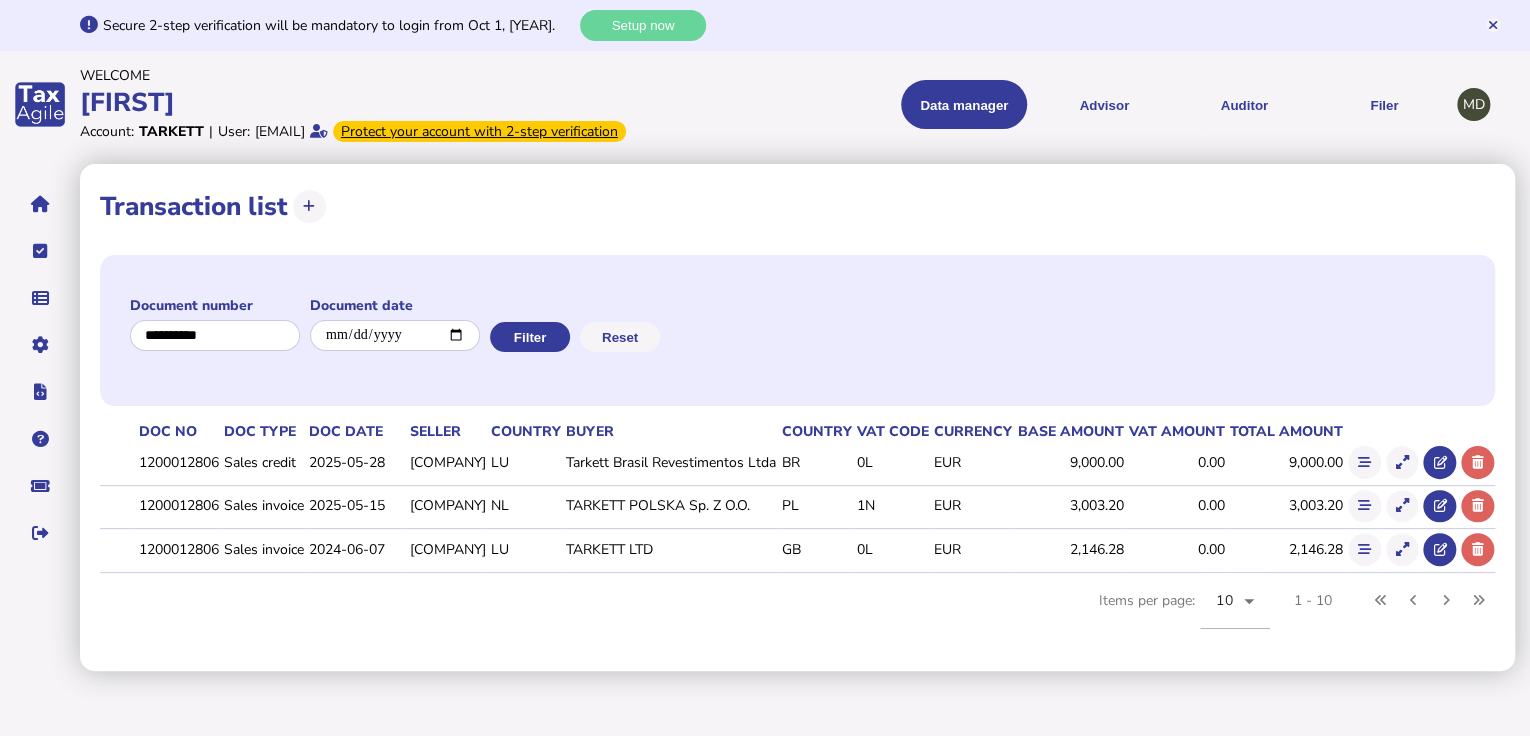 drag, startPoint x: 1396, startPoint y: 488, endPoint x: 1376, endPoint y: 504, distance: 25.612497 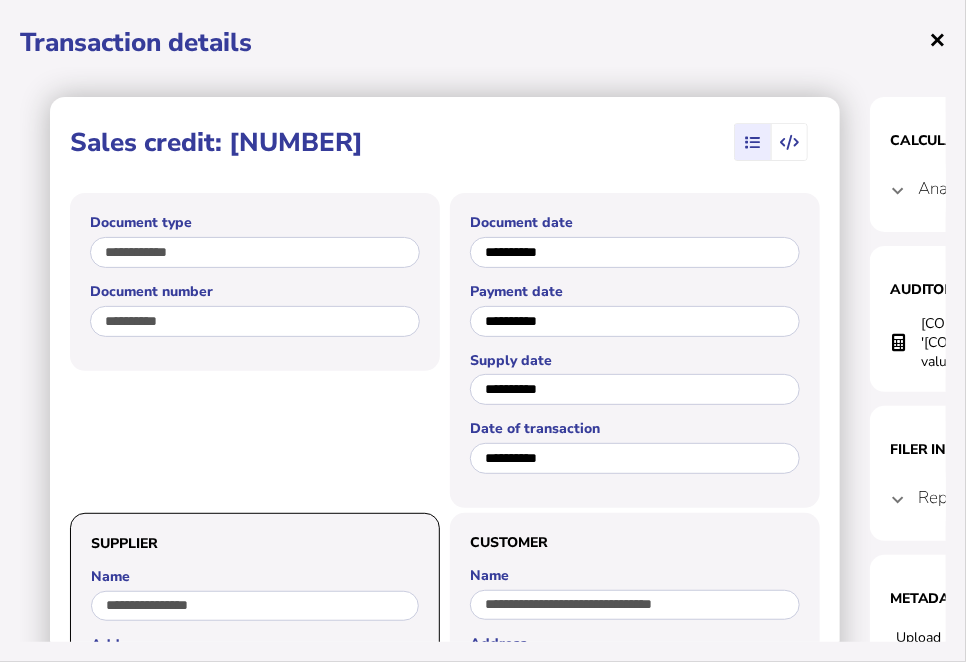 click on "×" at bounding box center [937, 39] 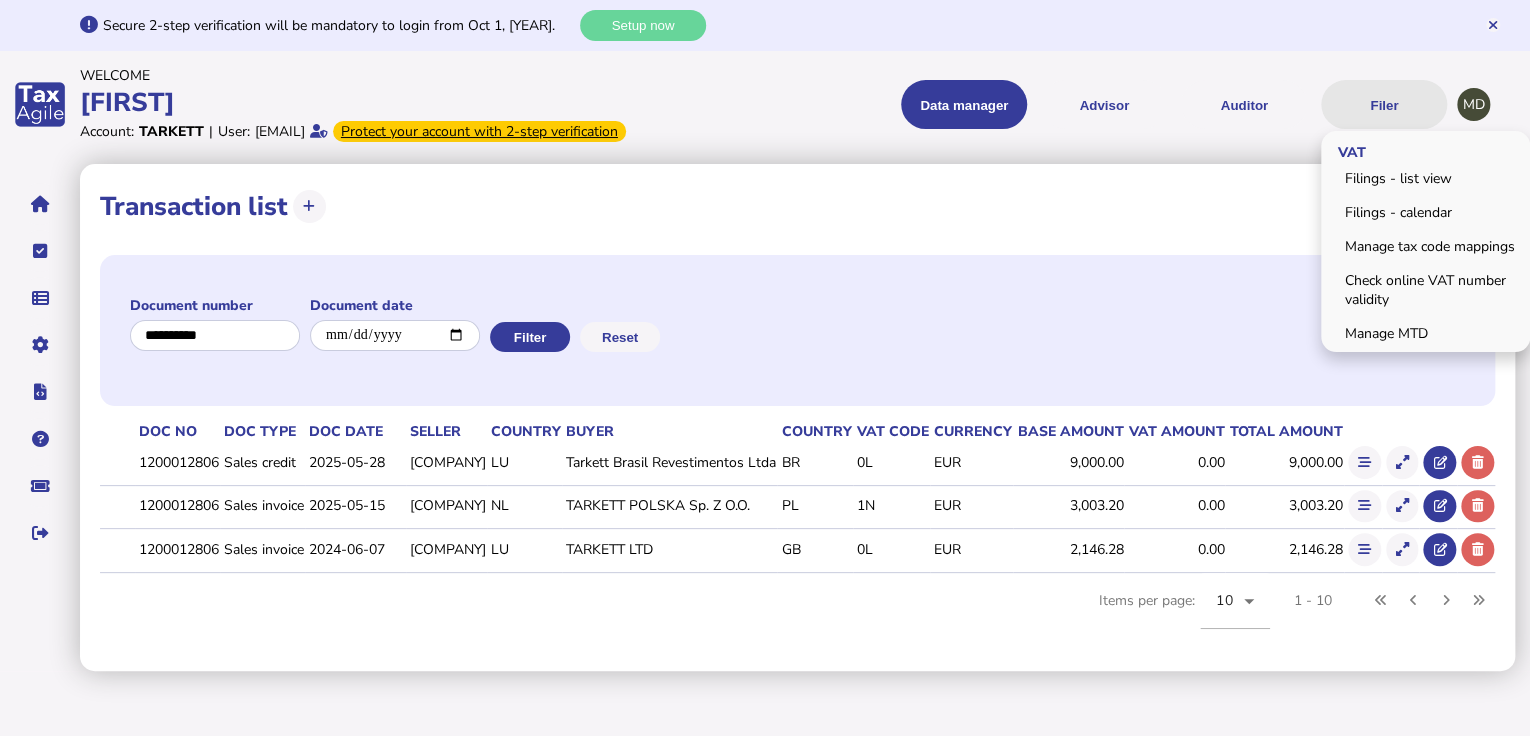 click on "Filer" at bounding box center [1384, 104] 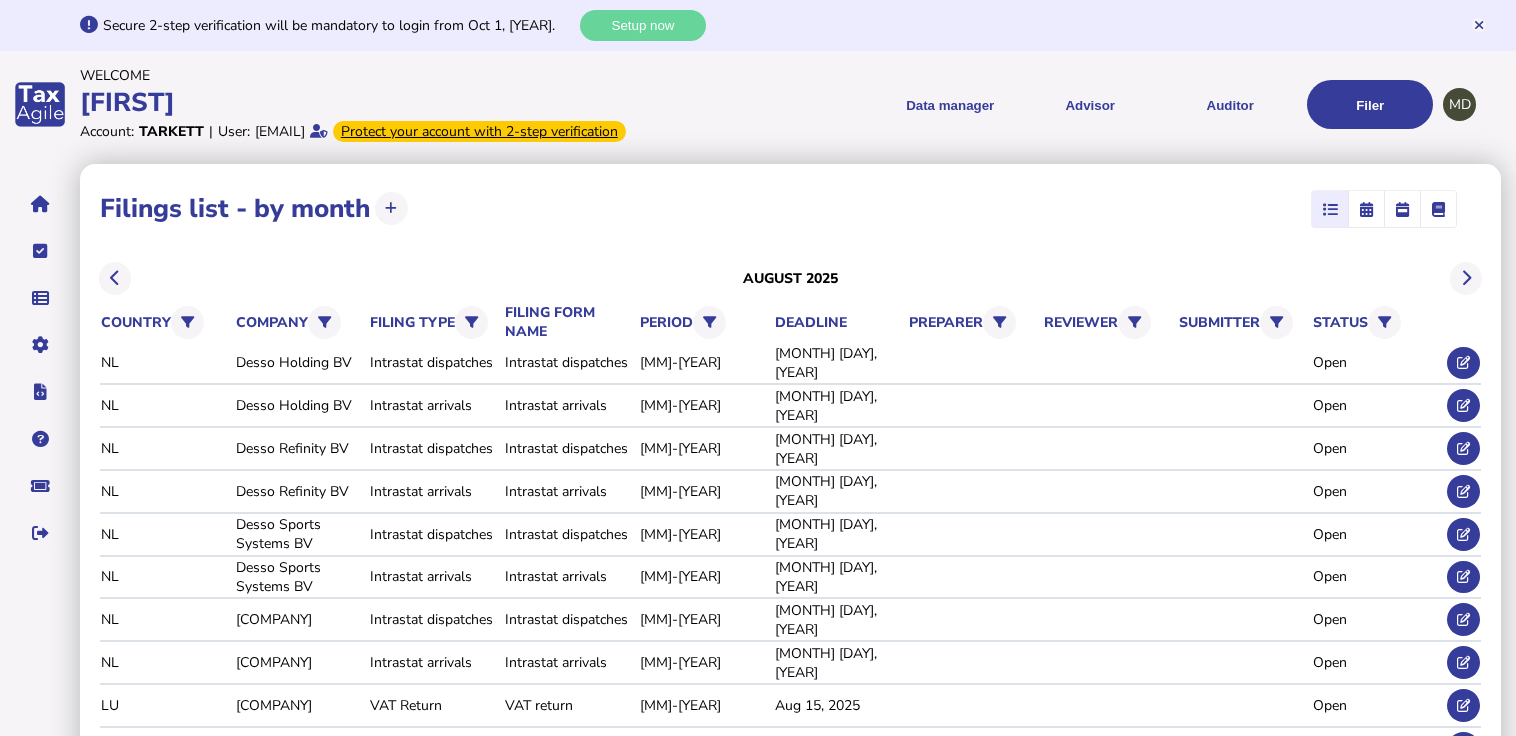 click on "August 2025" 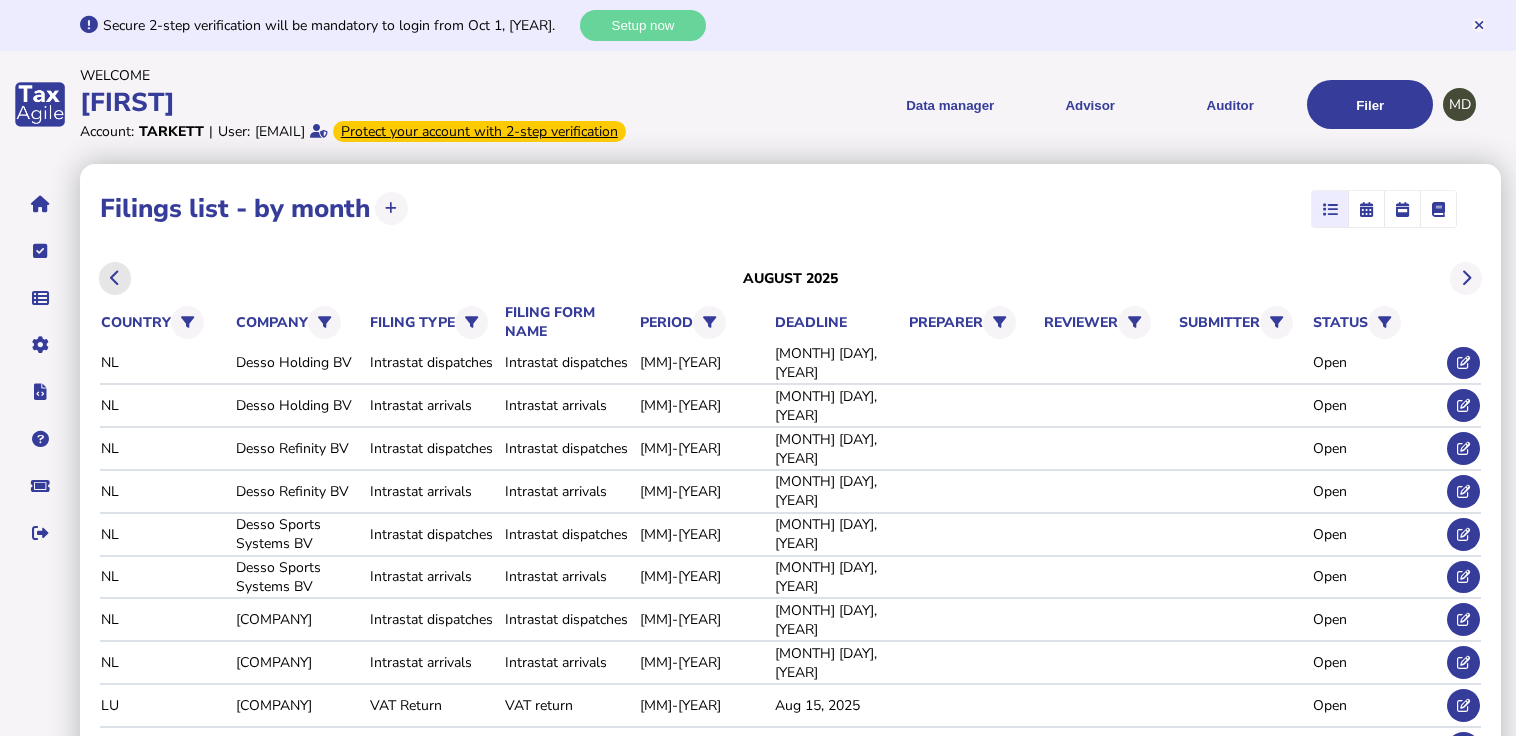 click 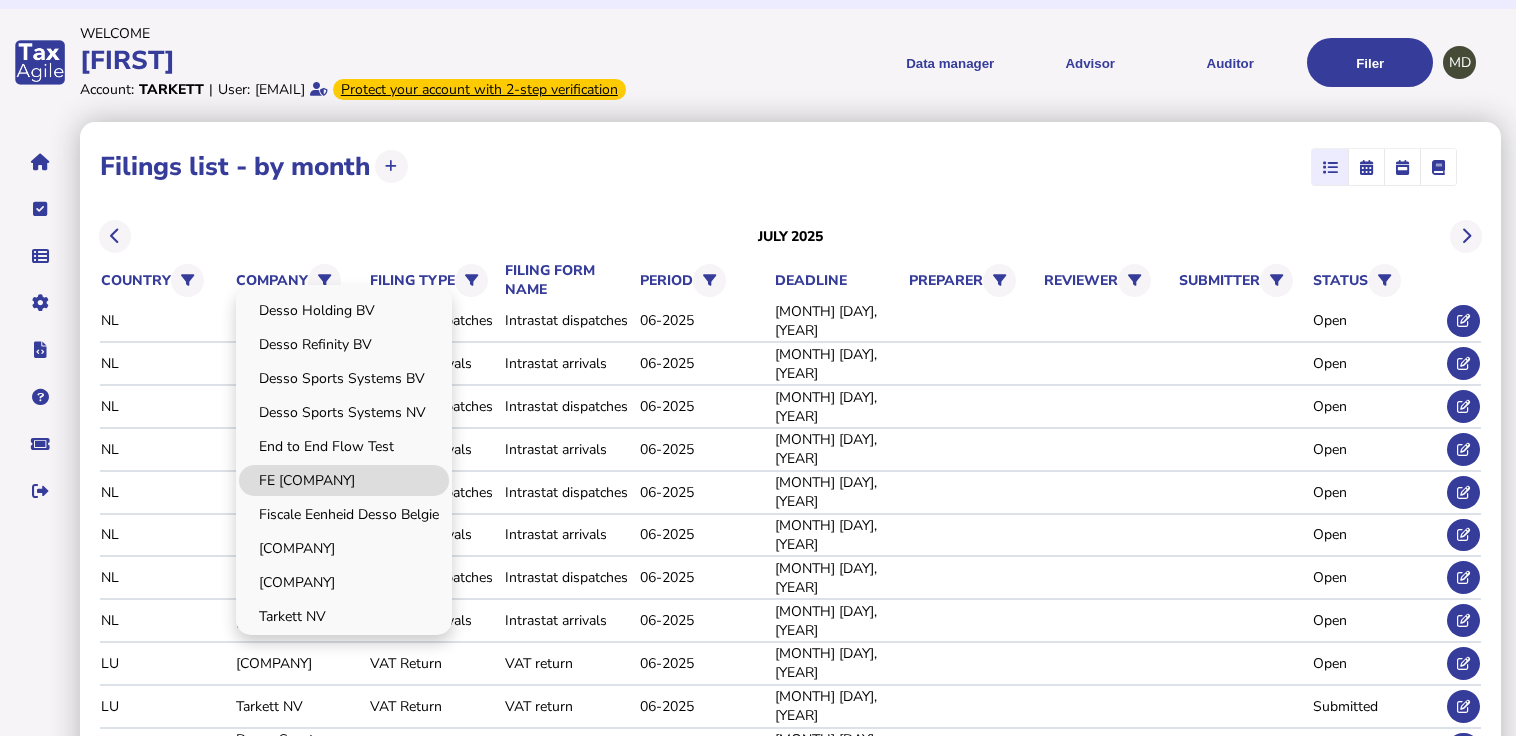 scroll, scrollTop: 80, scrollLeft: 0, axis: vertical 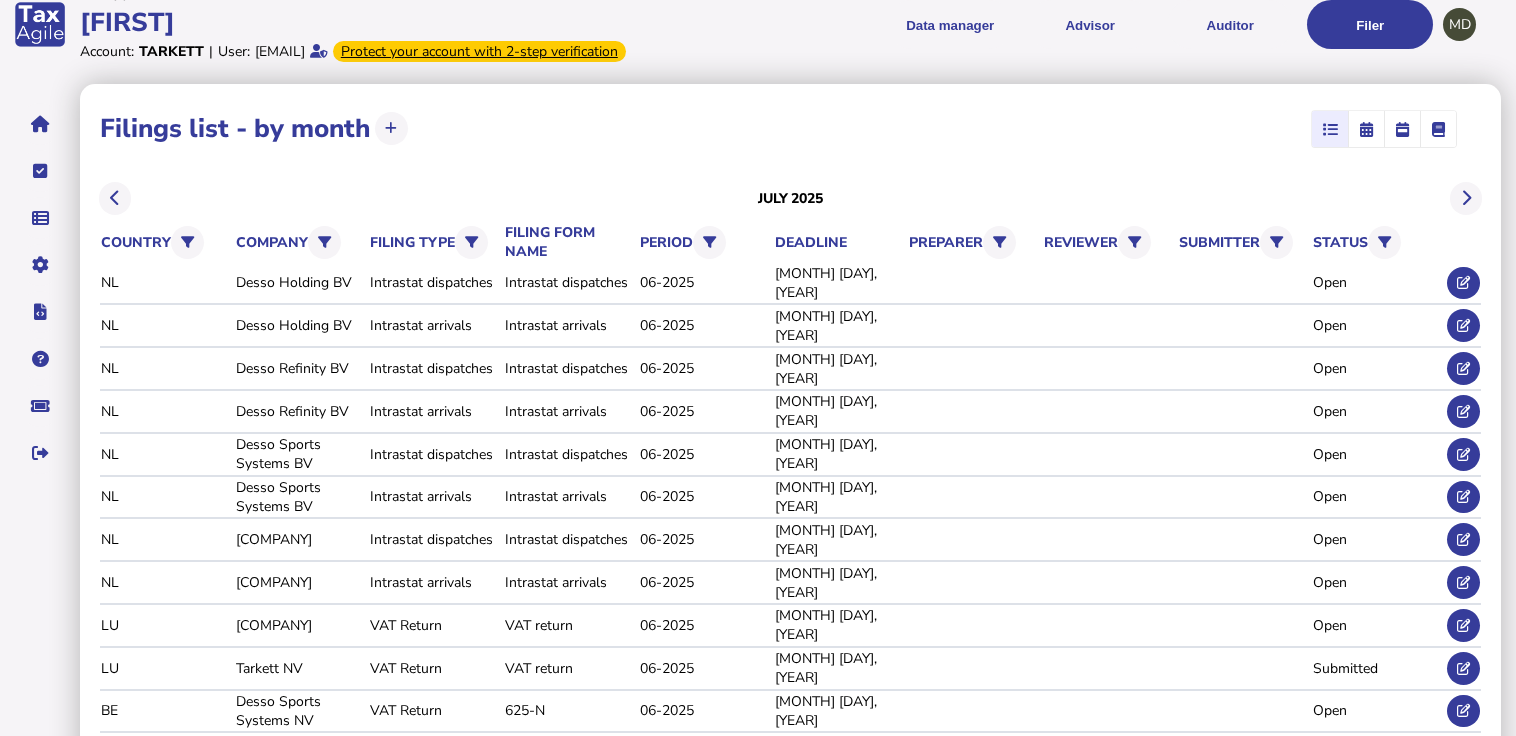 drag, startPoint x: 332, startPoint y: 579, endPoint x: 340, endPoint y: 597, distance: 19.697716 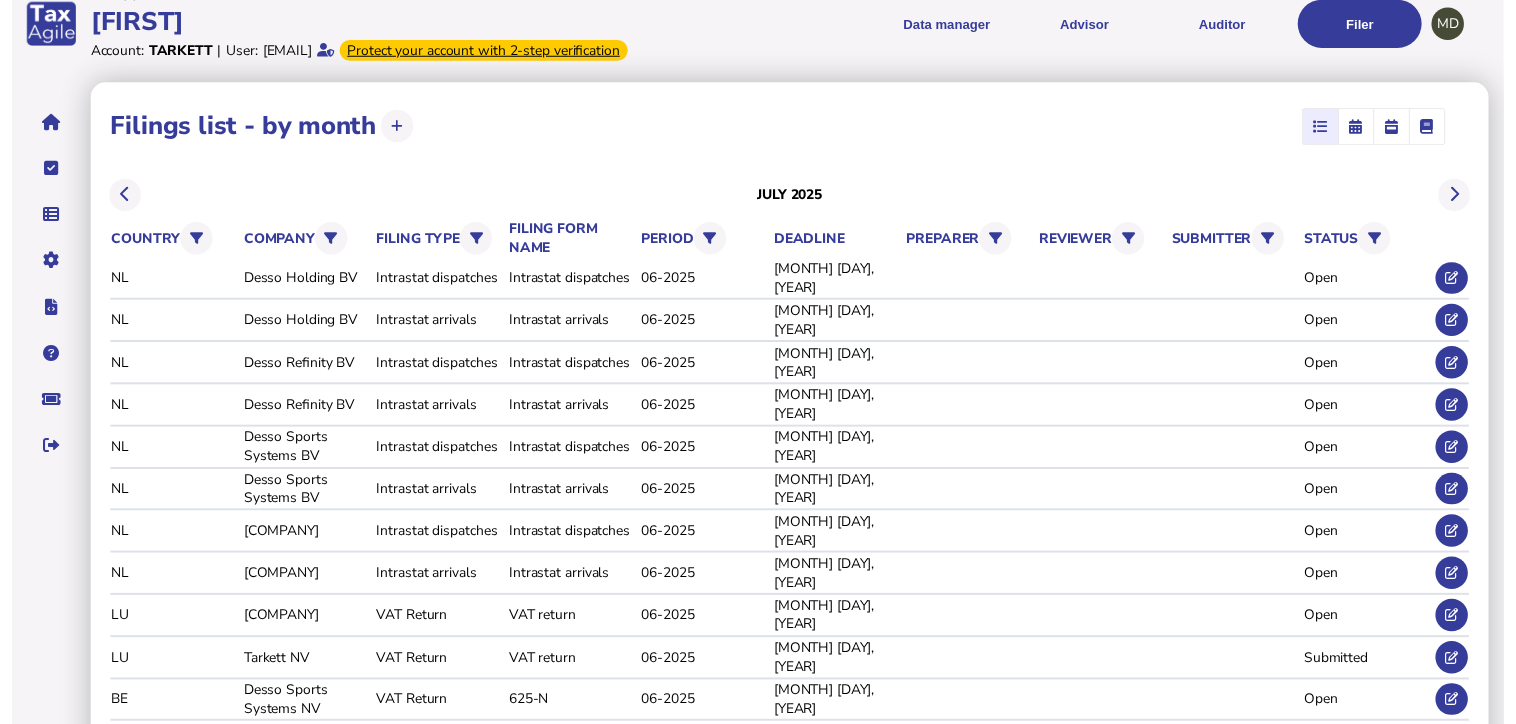 scroll, scrollTop: 0, scrollLeft: 0, axis: both 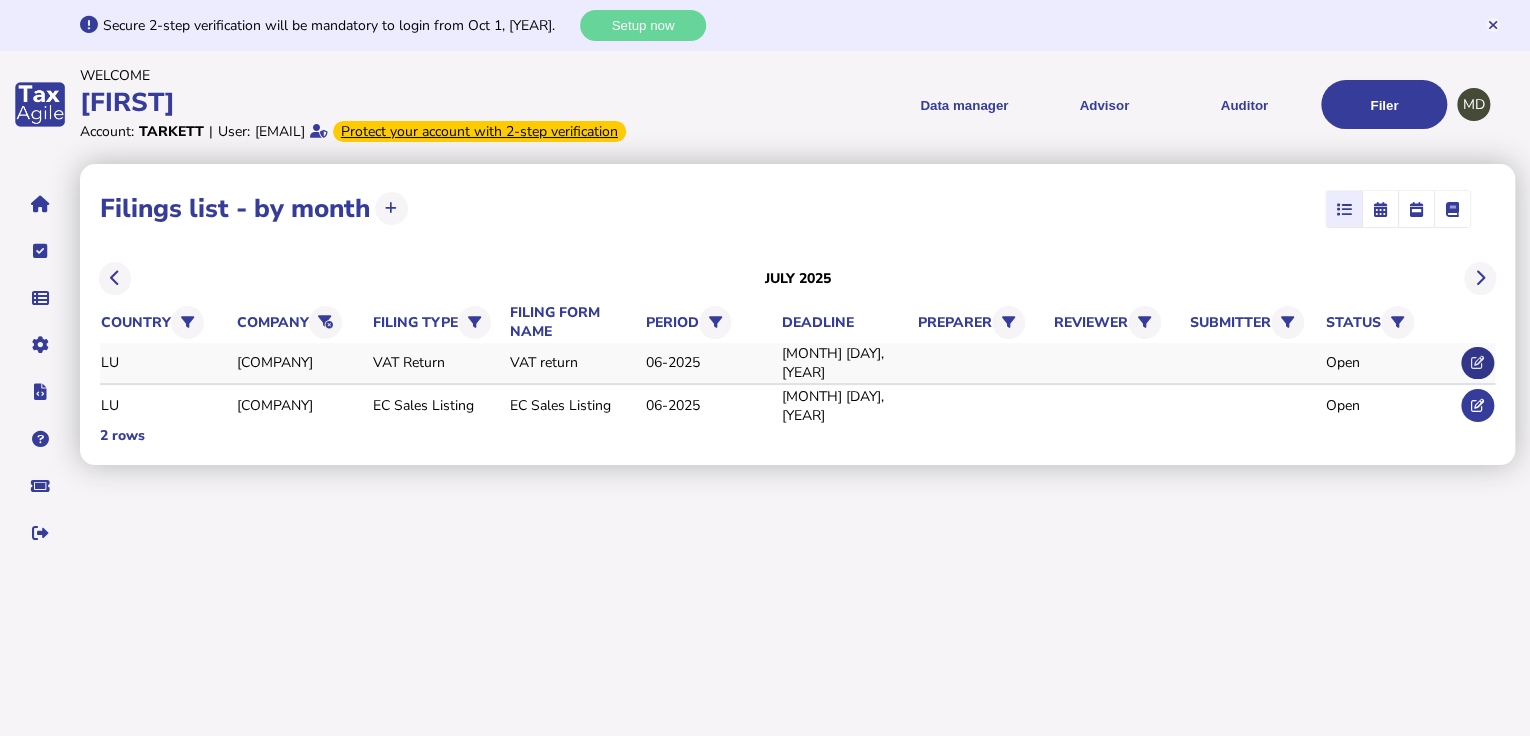 click 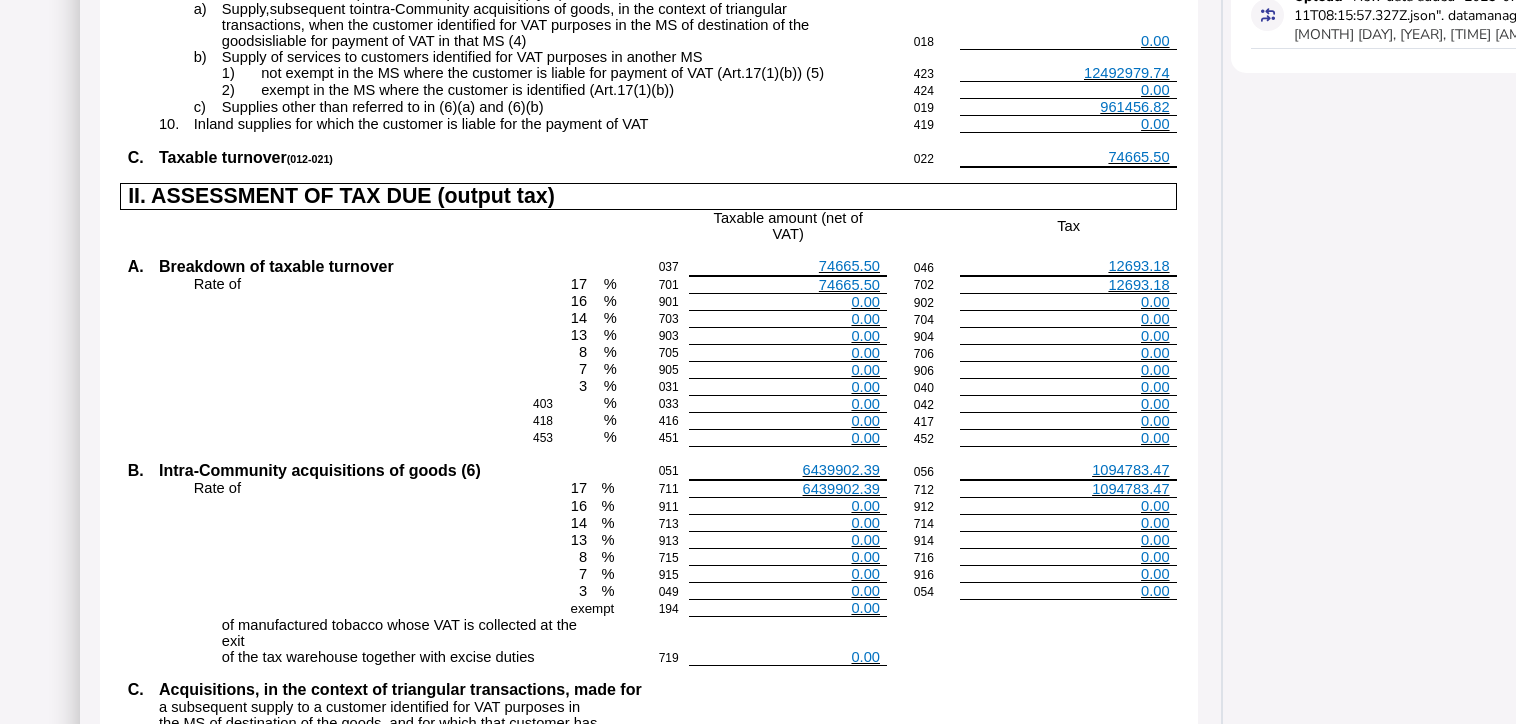 scroll, scrollTop: 1280, scrollLeft: 0, axis: vertical 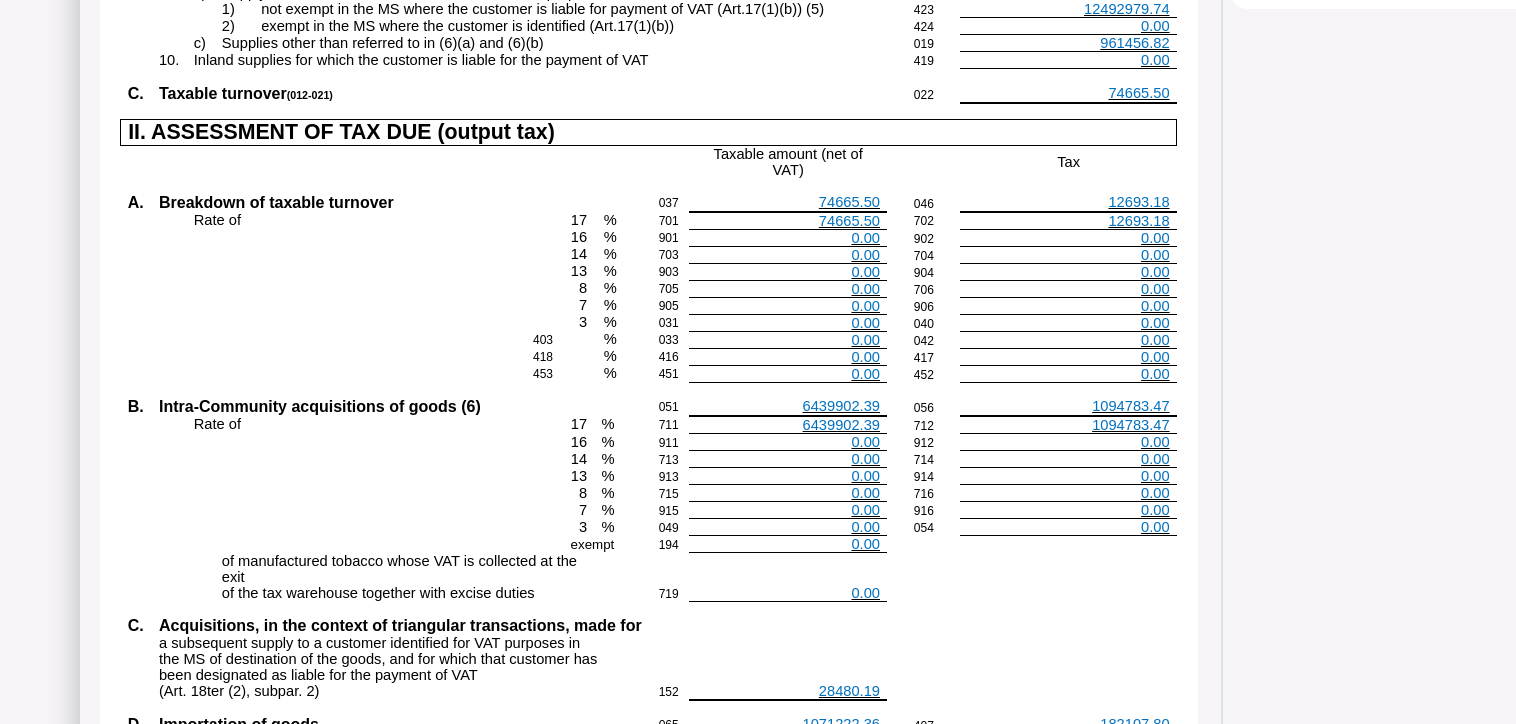 click on "6439902.39" at bounding box center [841, 425] 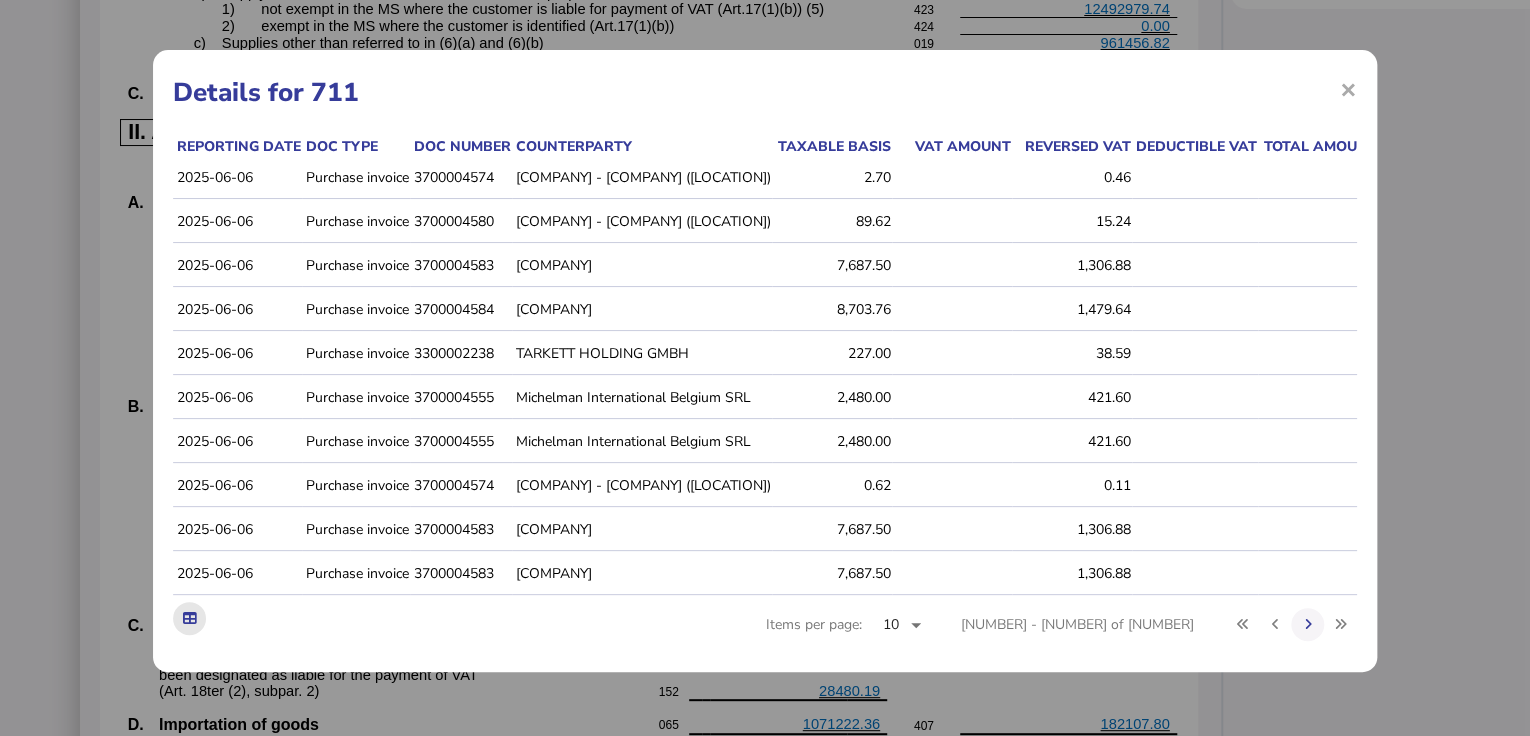 click at bounding box center [189, 618] 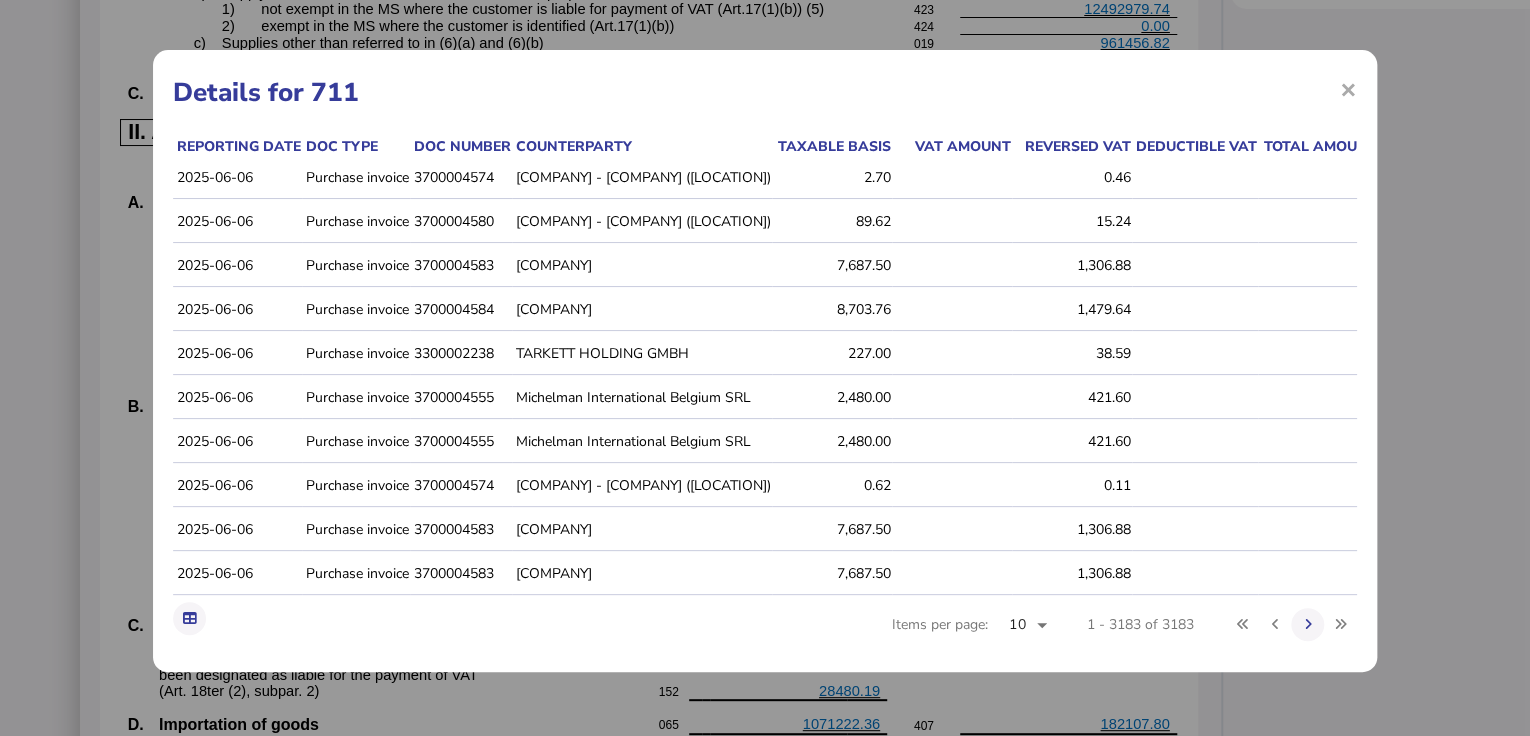 click on "×" at bounding box center [1348, 89] 